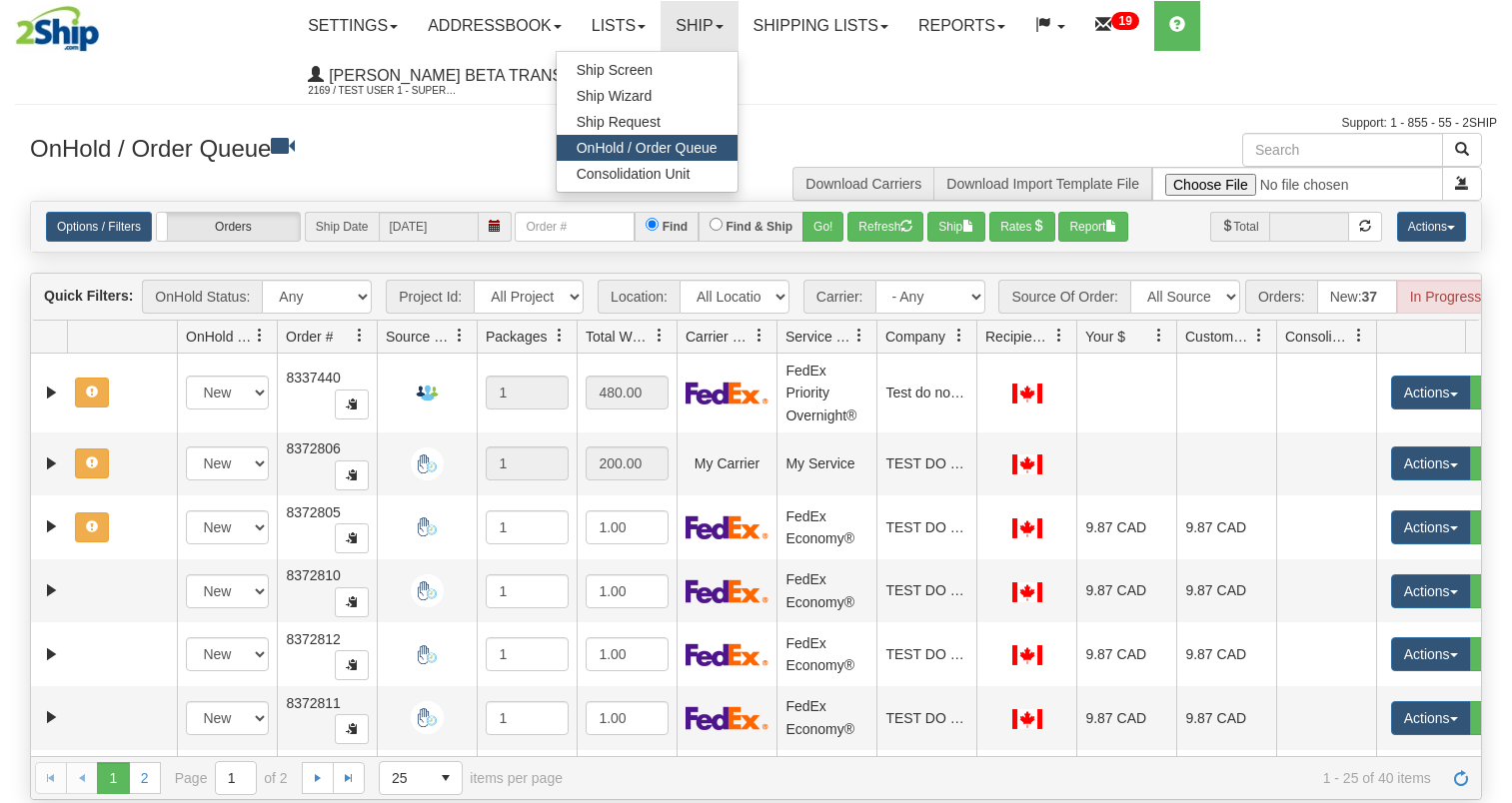 scroll, scrollTop: 0, scrollLeft: 0, axis: both 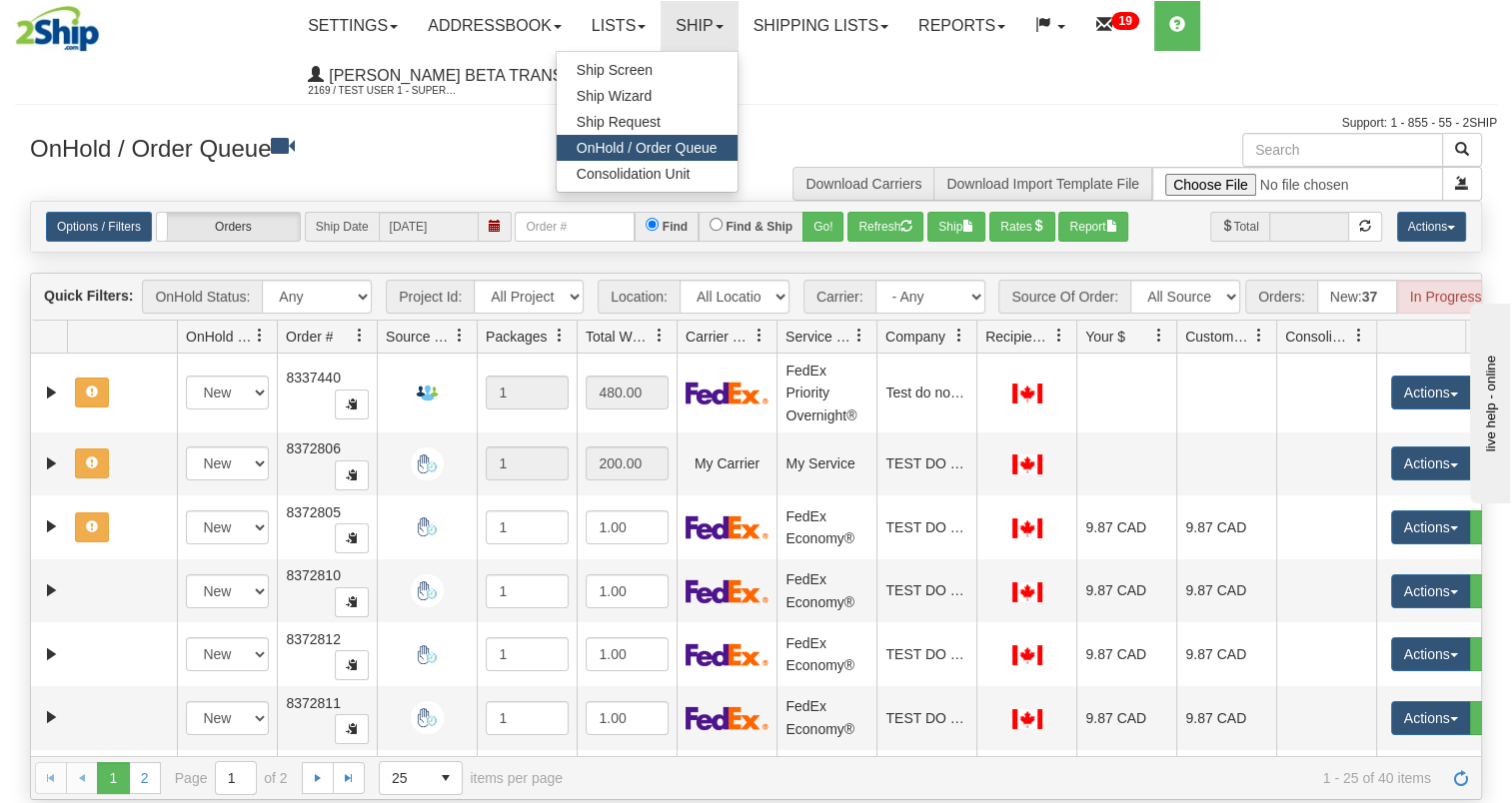 click on "Download Carriers
Download Import Template File" at bounding box center [1127, 167] 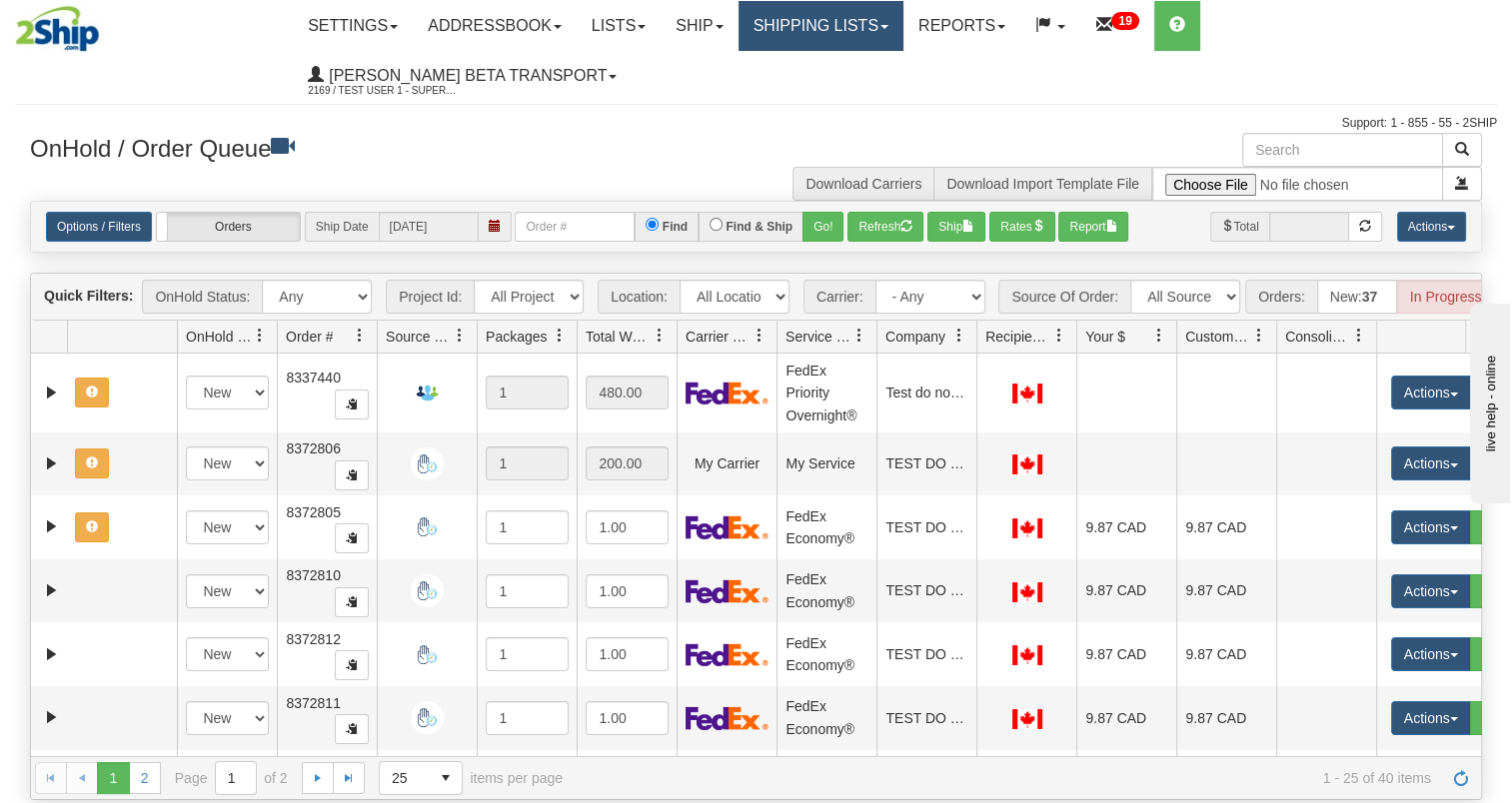 click on "Shipping lists" at bounding box center (820, 26) 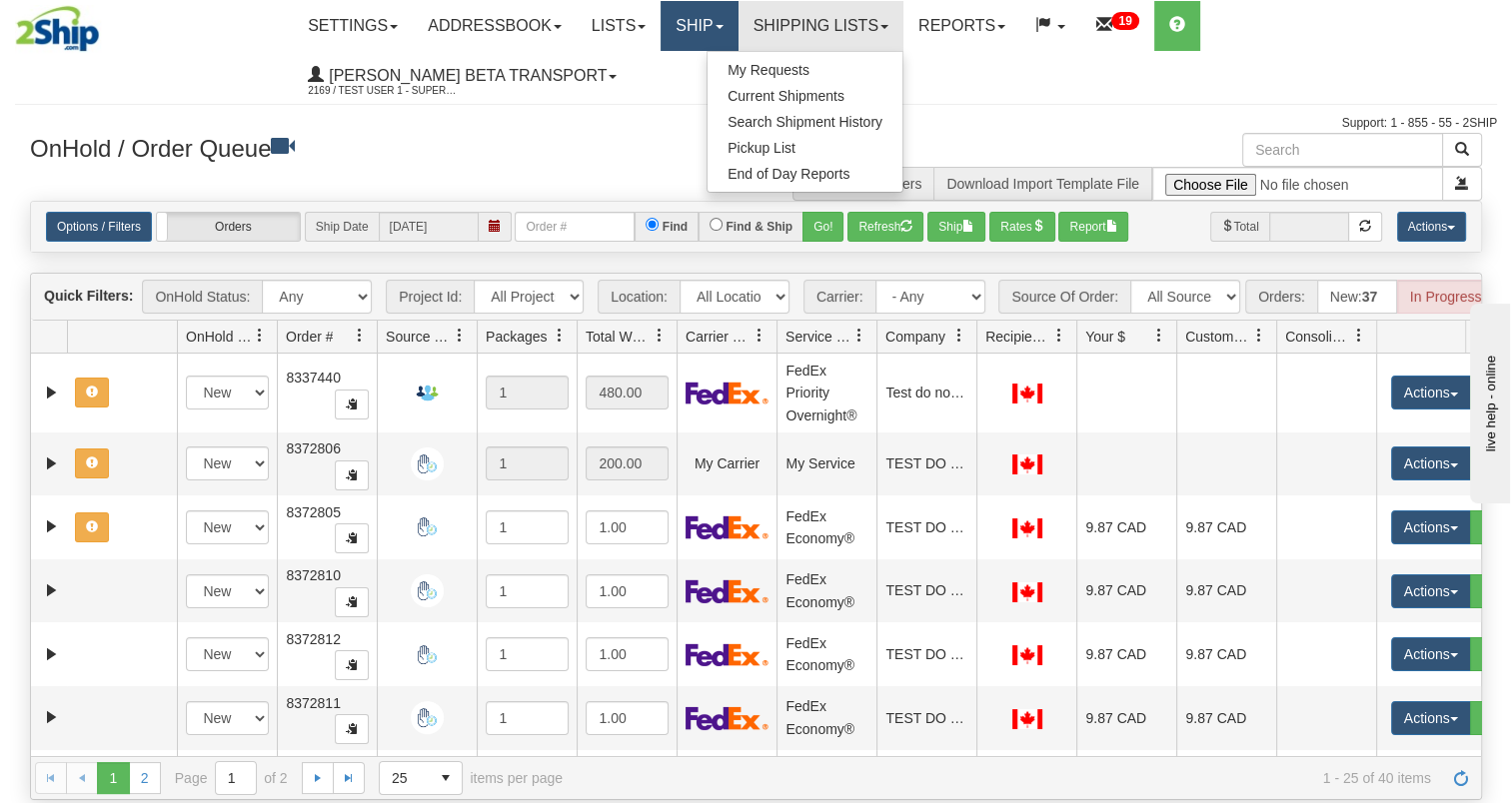 click on "Ship" at bounding box center [699, 26] 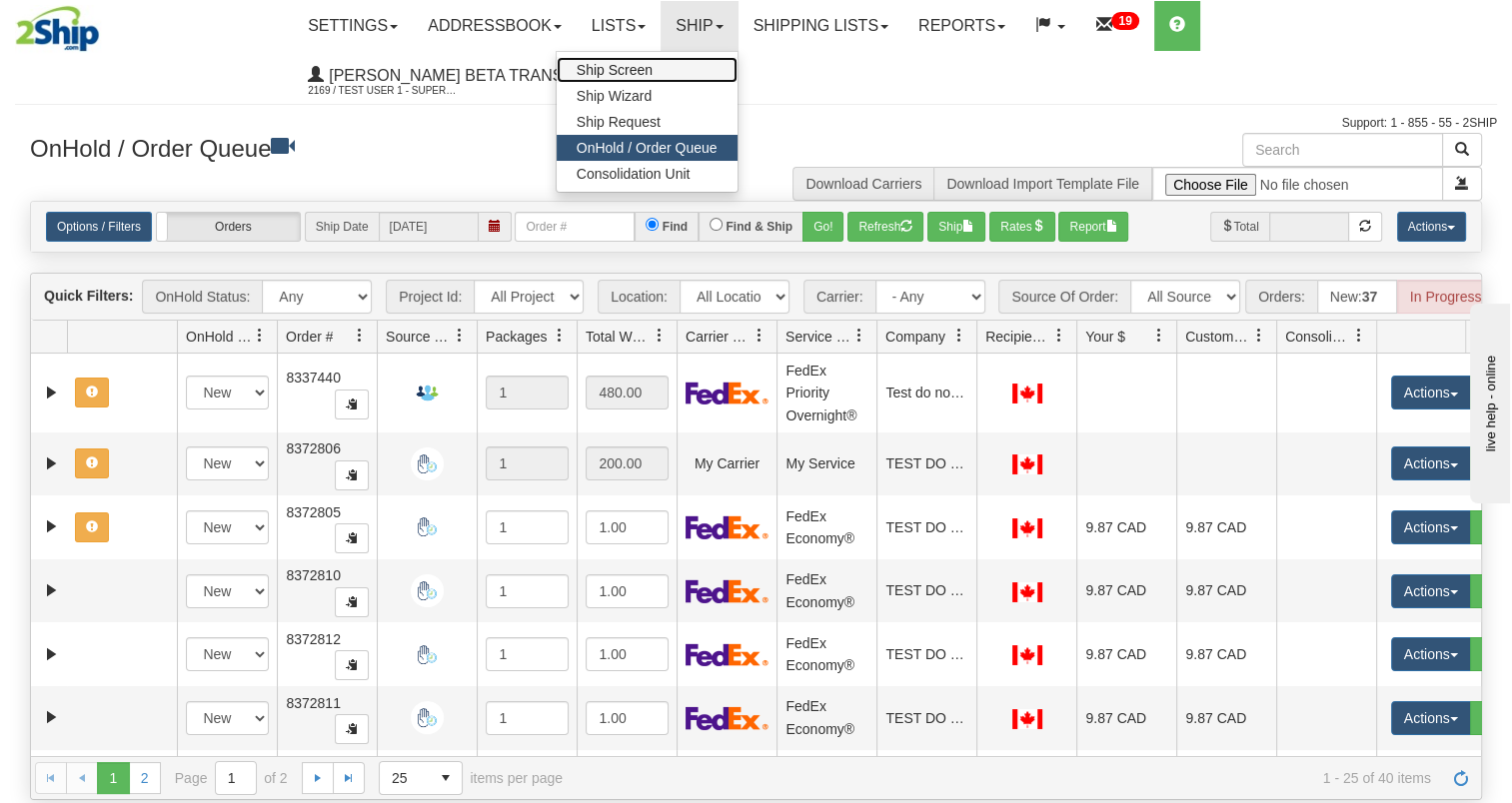 click on "Ship Screen" at bounding box center (615, 70) 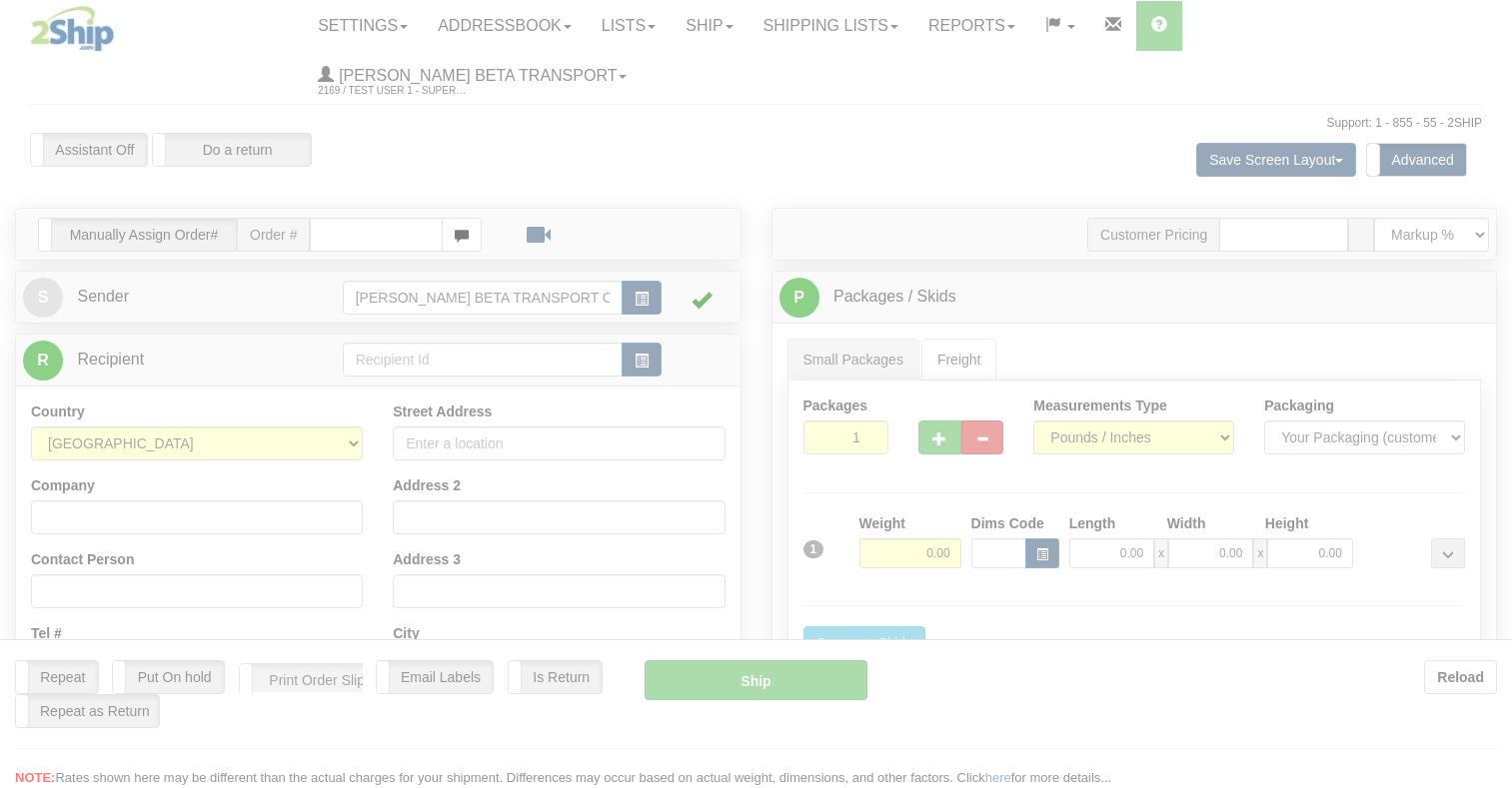scroll, scrollTop: 0, scrollLeft: 0, axis: both 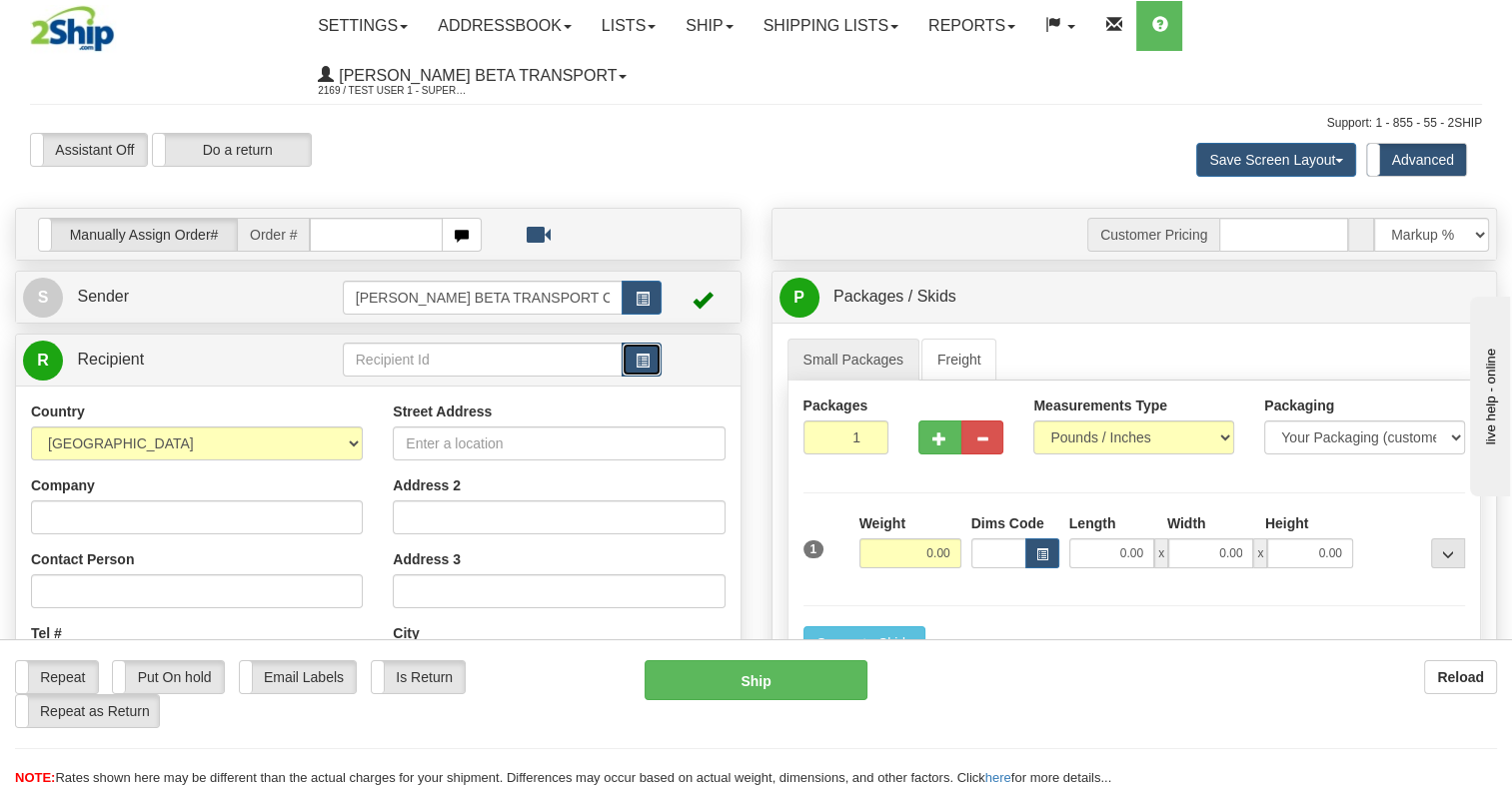 click at bounding box center (642, 360) 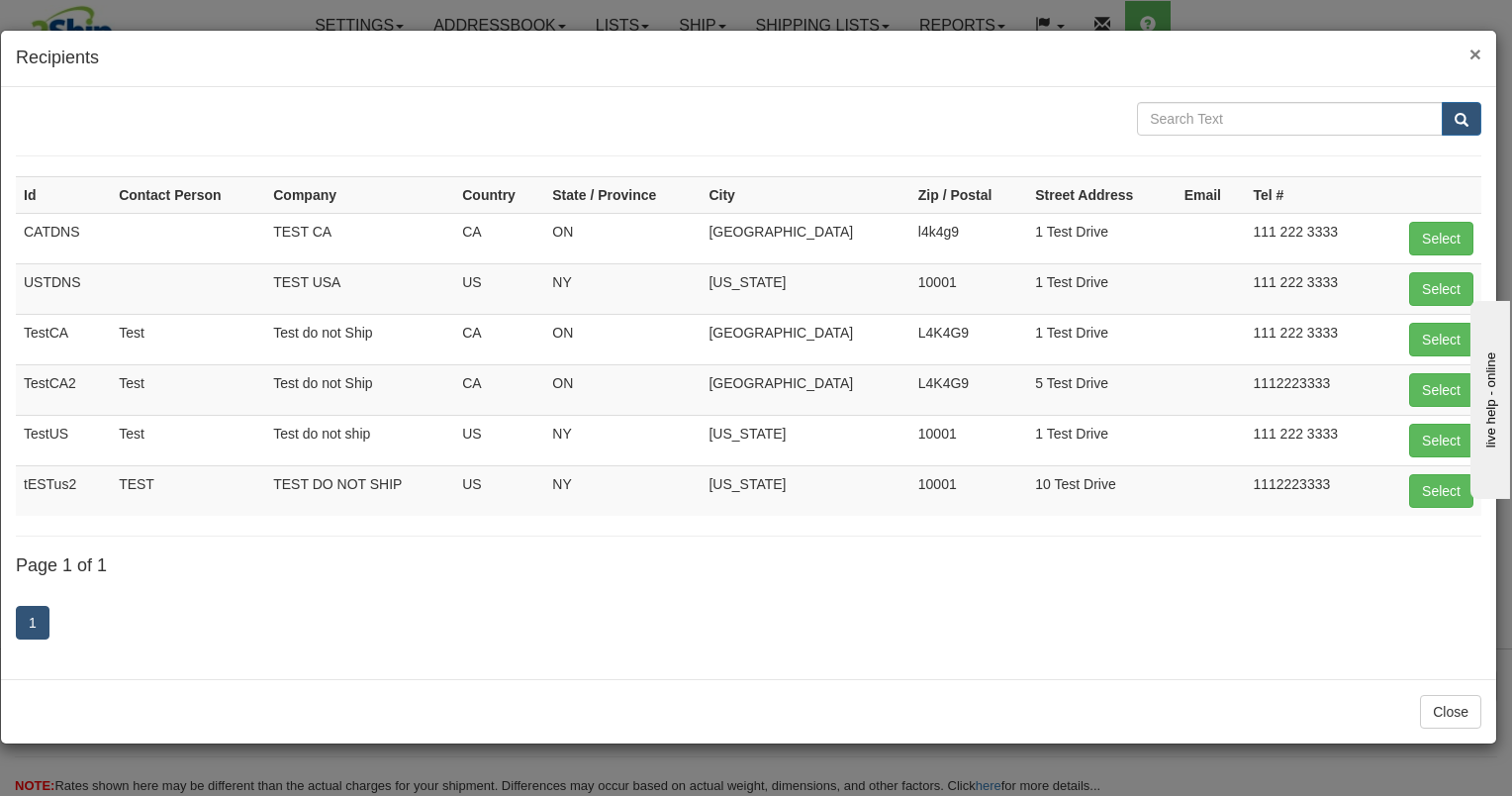 click on "×" at bounding box center [1475, 53] 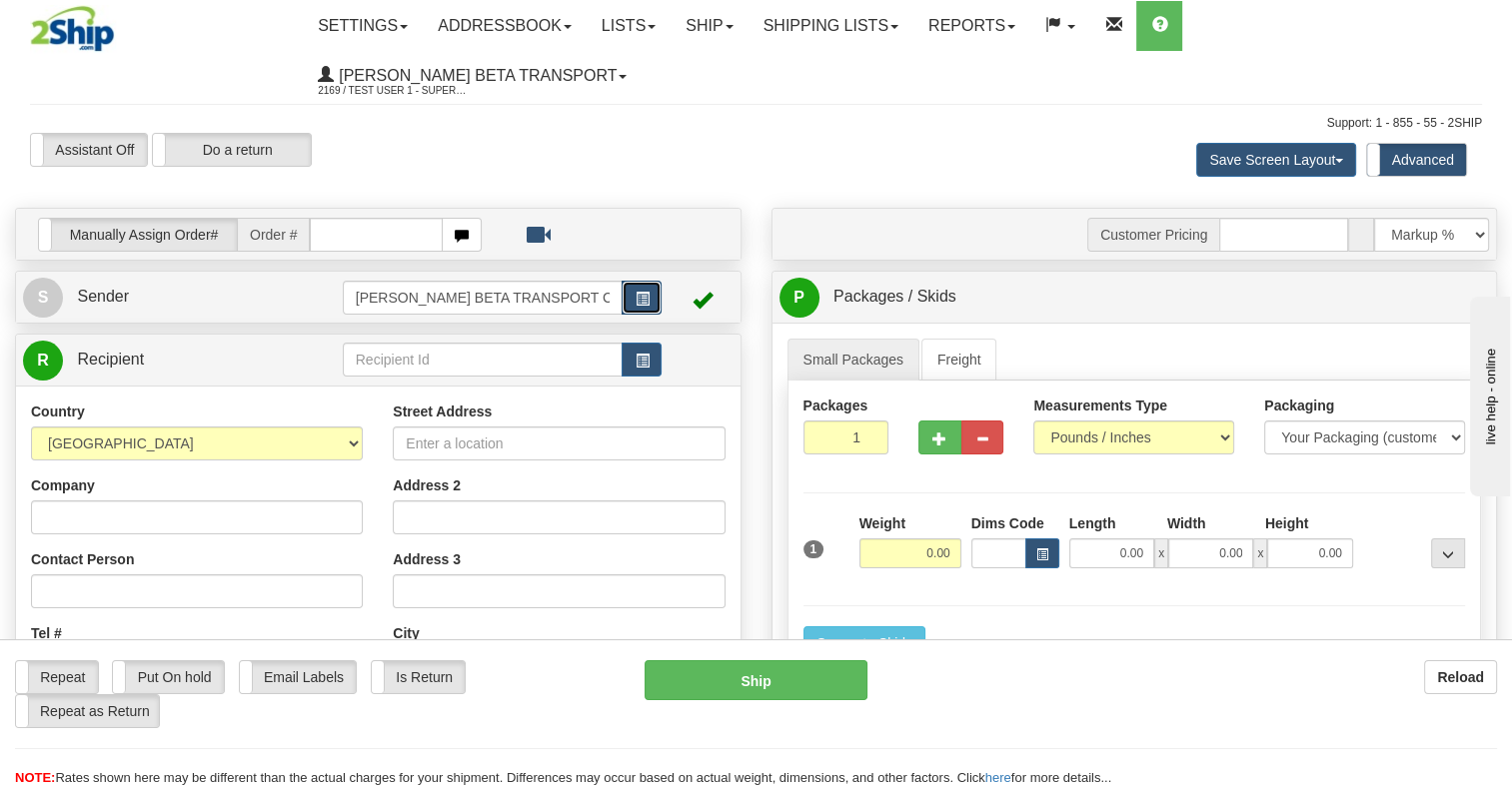 click at bounding box center (642, 298) 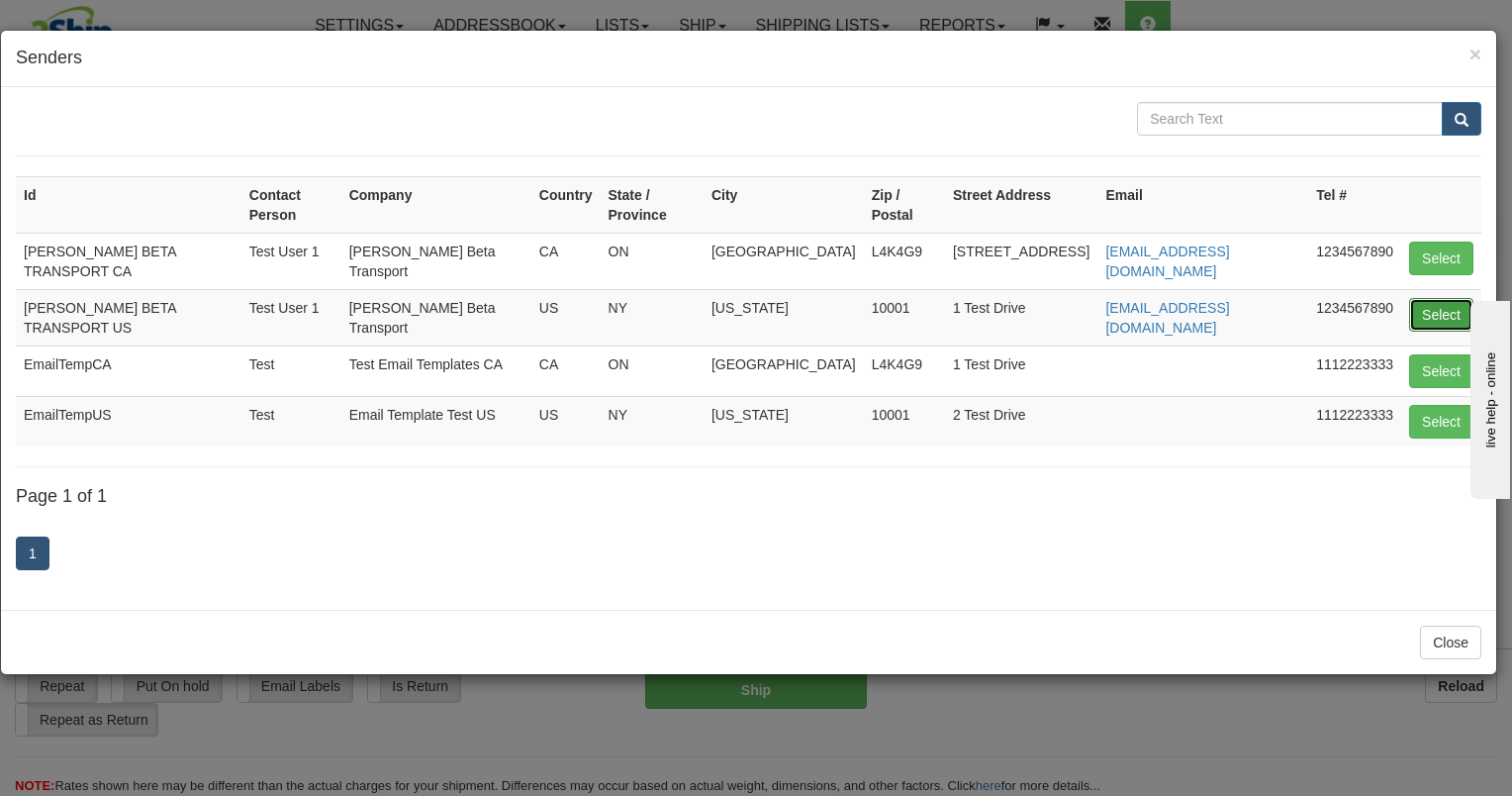 click on "Select" at bounding box center (1441, 315) 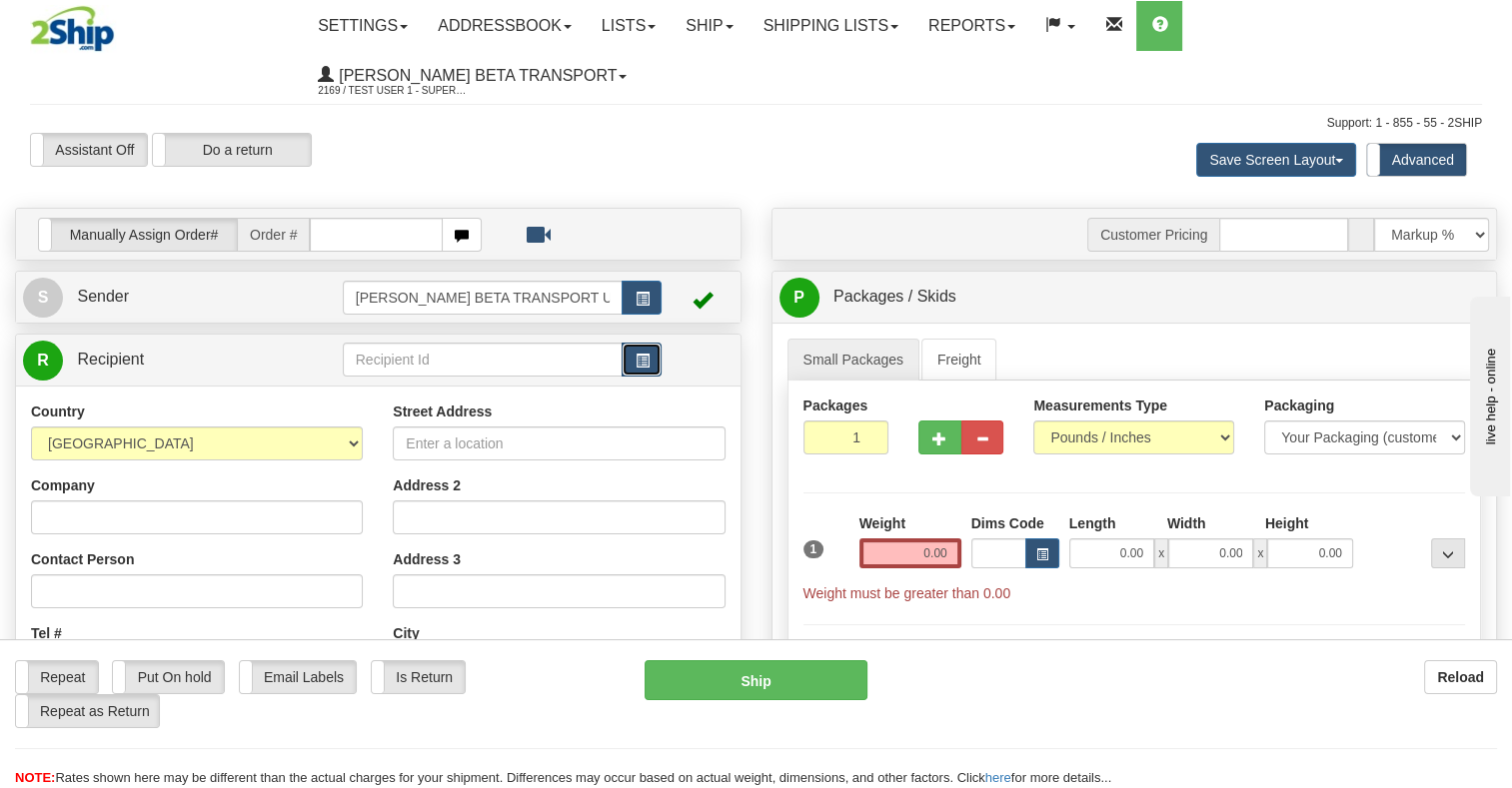 click at bounding box center (642, 361) 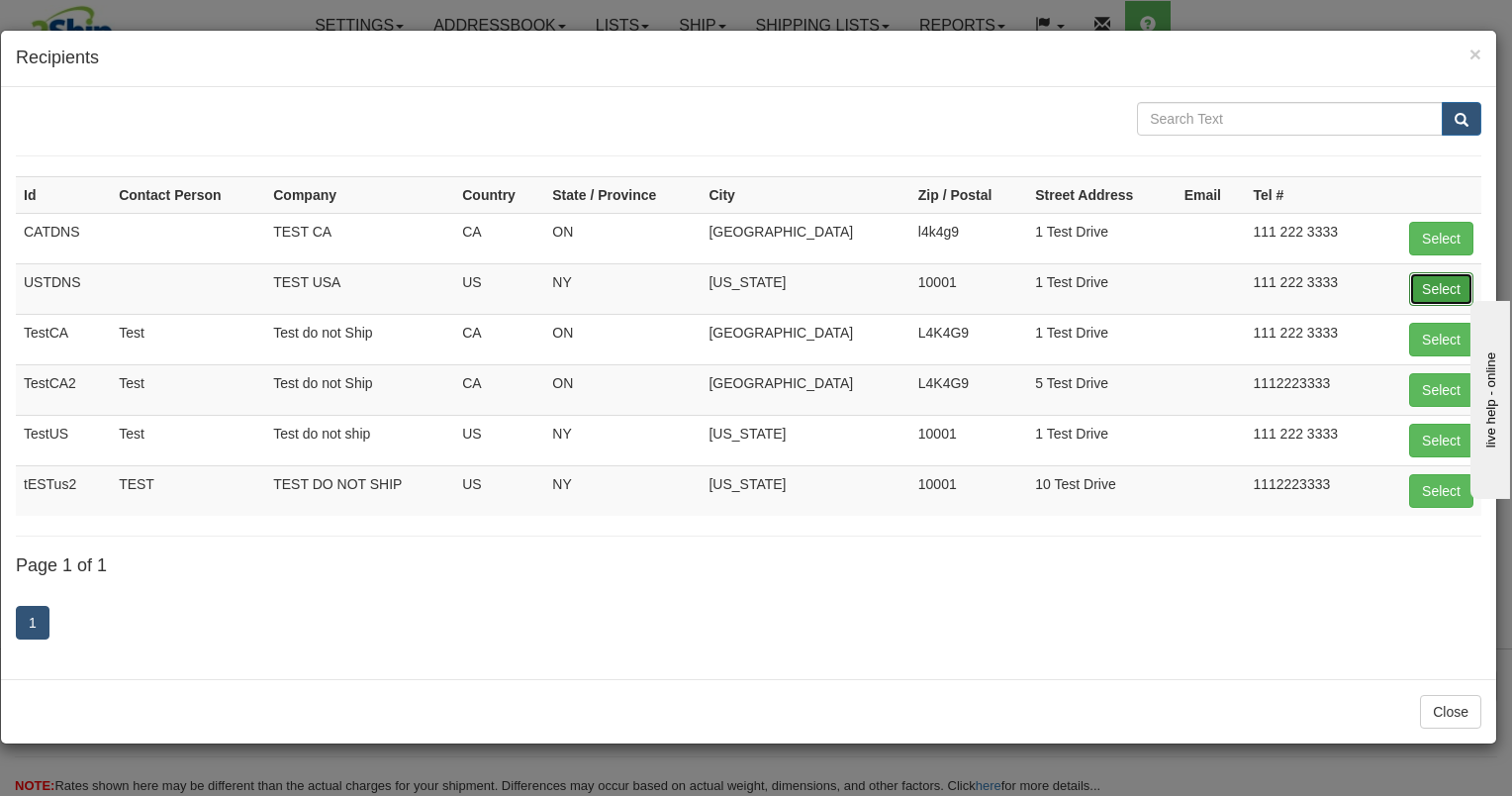 click on "Select" at bounding box center (1441, 289) 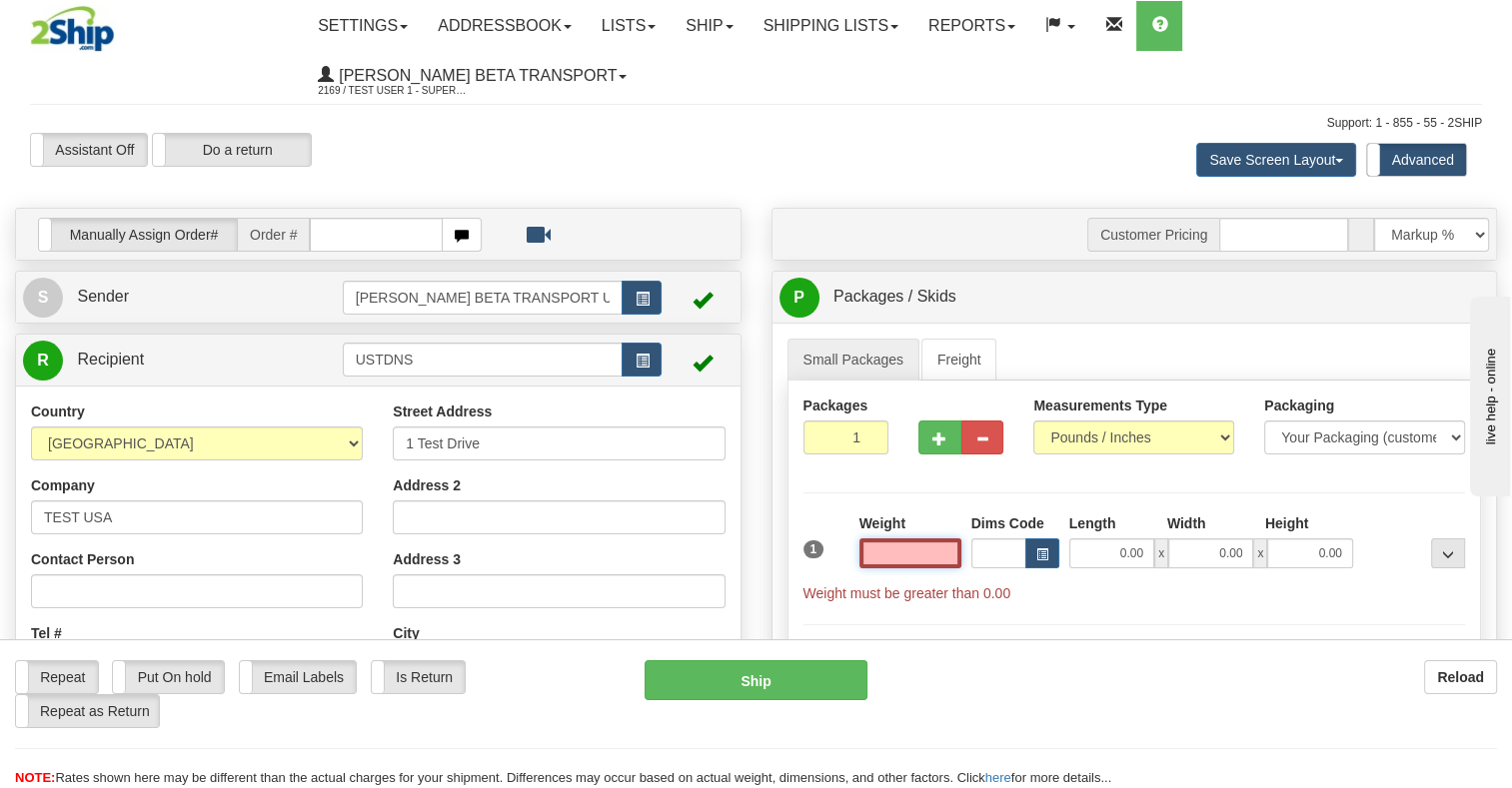 click at bounding box center [910, 553] 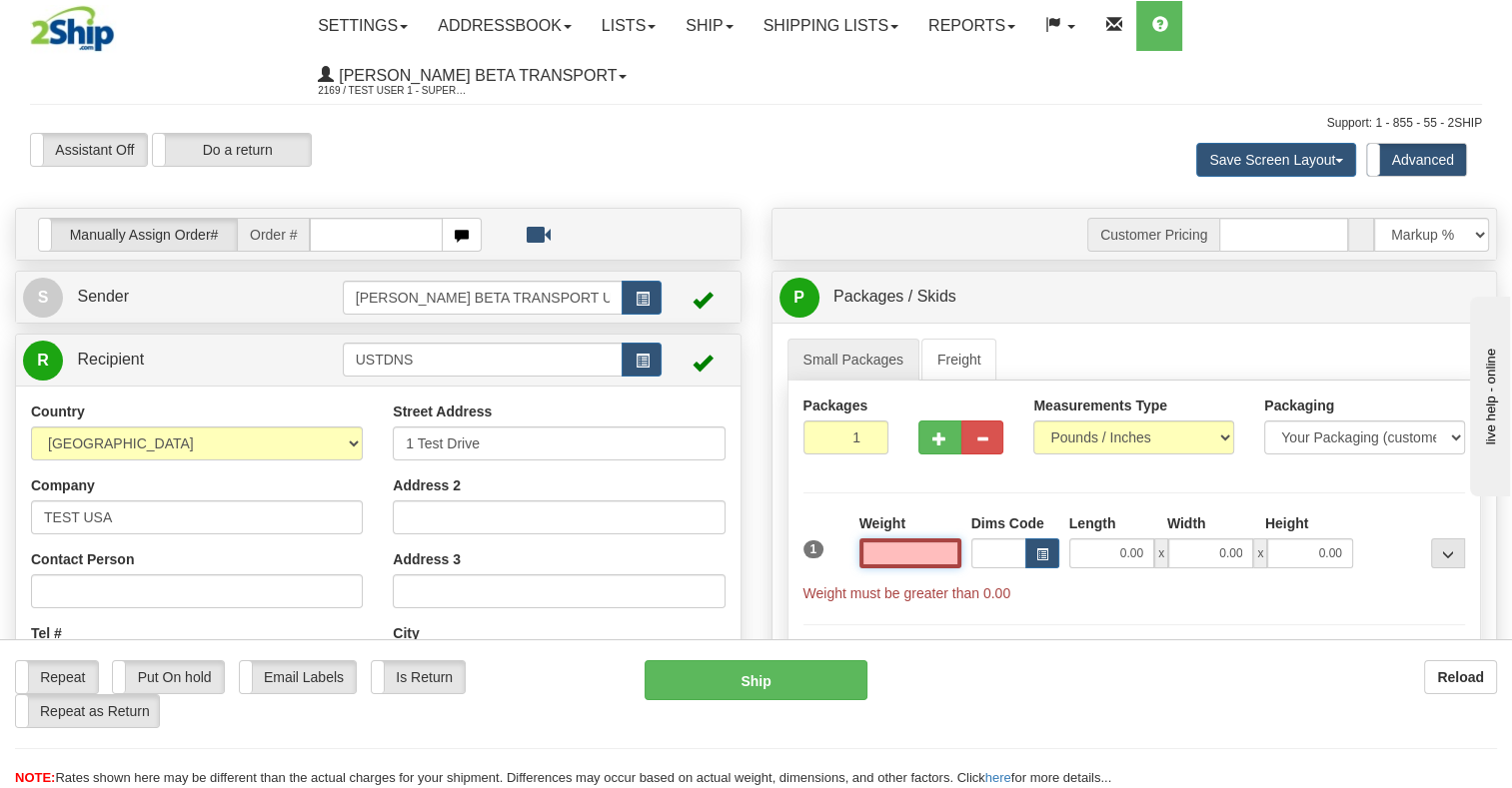 type on "5.00" 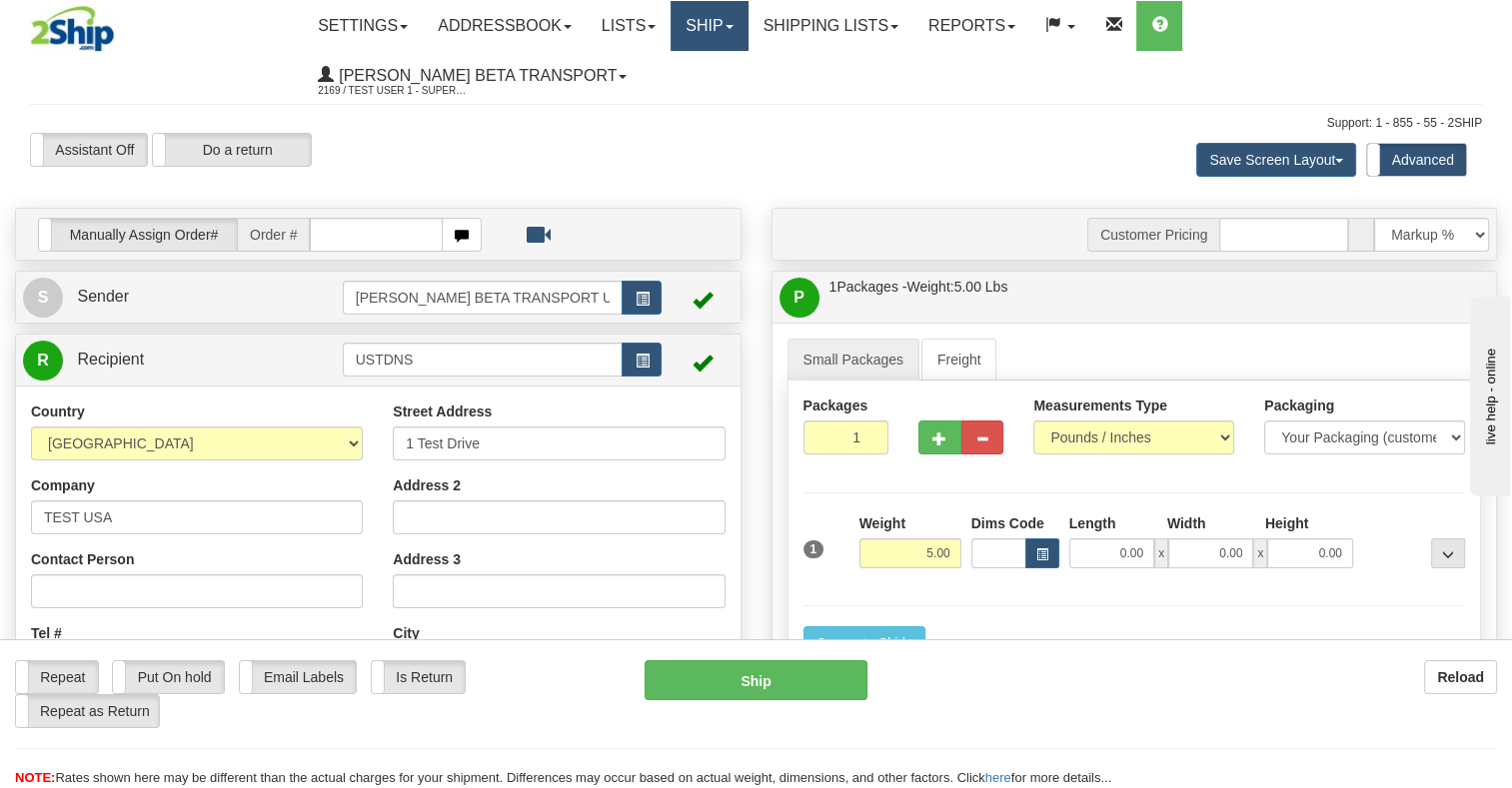 click on "Ship" at bounding box center [709, 26] 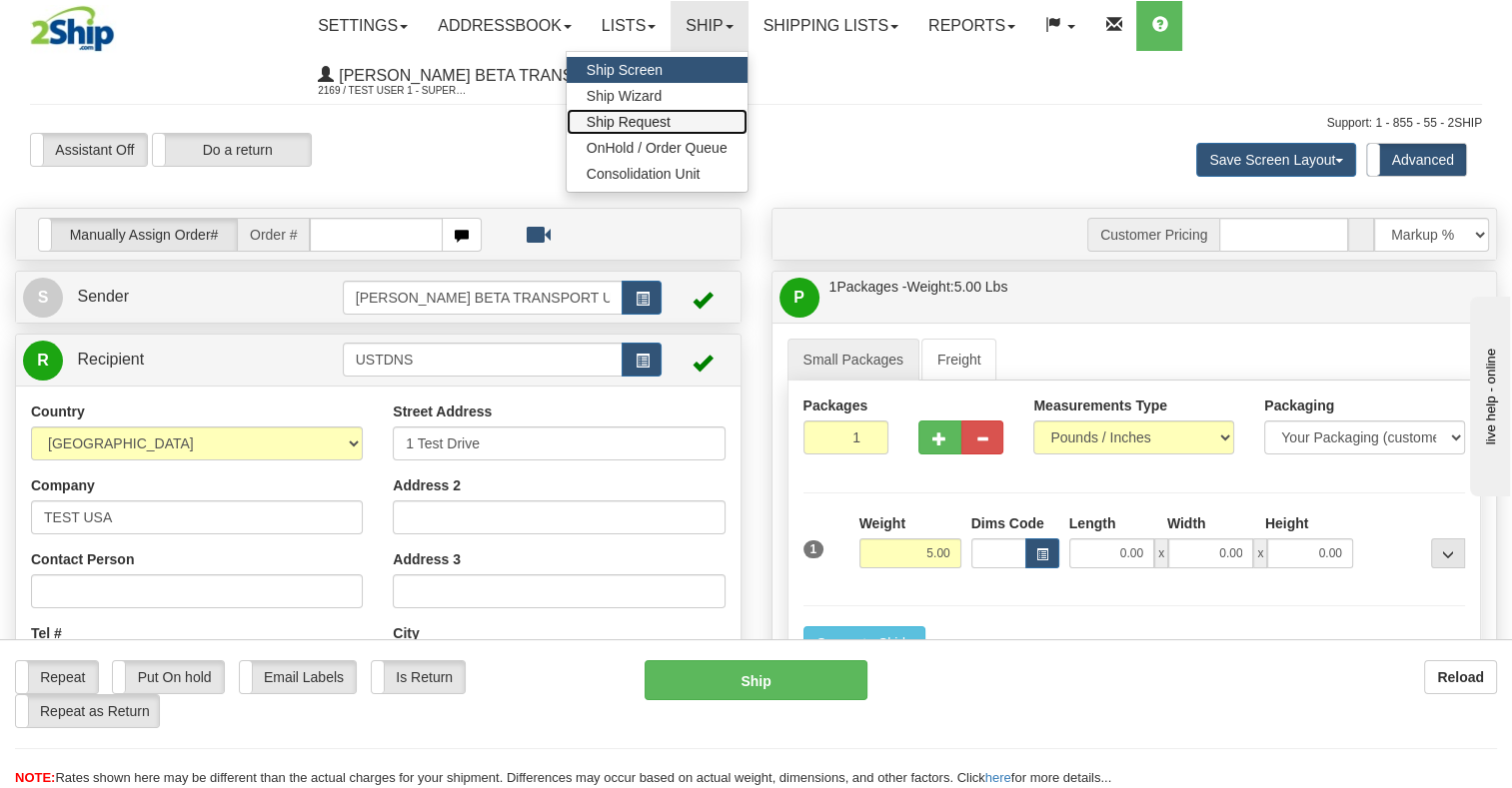 click on "Ship Request" at bounding box center [629, 122] 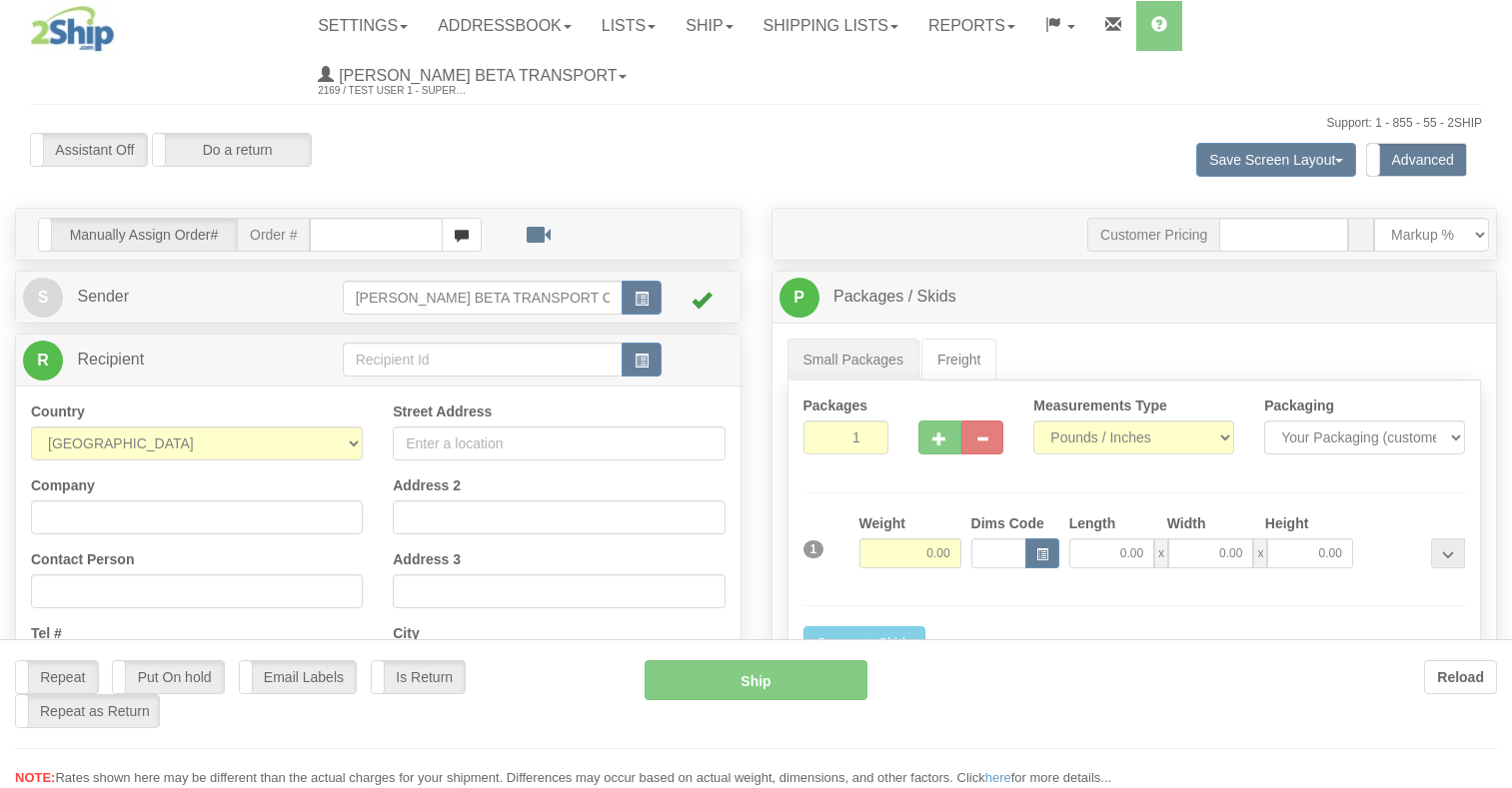 scroll, scrollTop: 0, scrollLeft: 0, axis: both 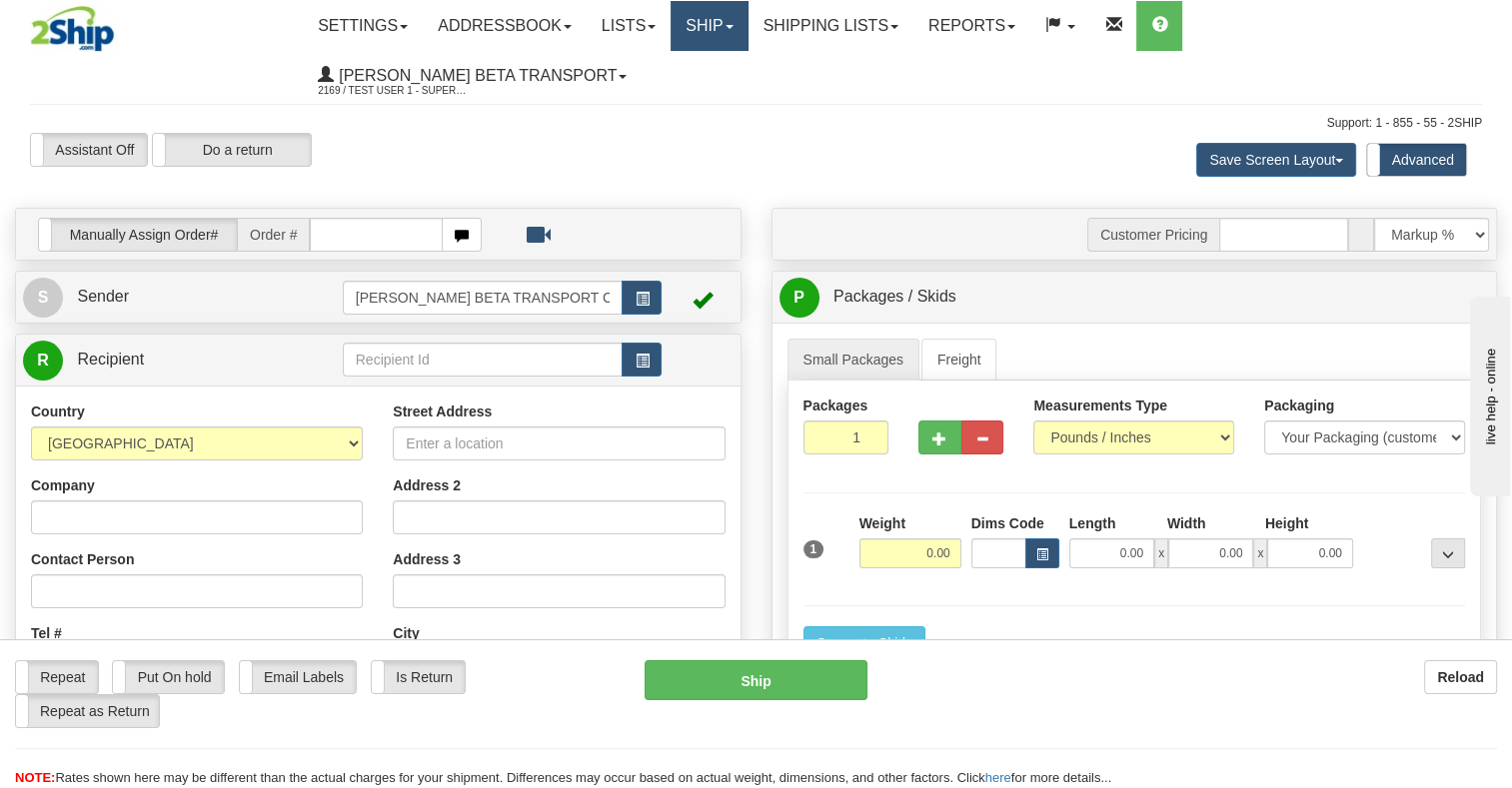 click on "Ship" at bounding box center (709, 26) 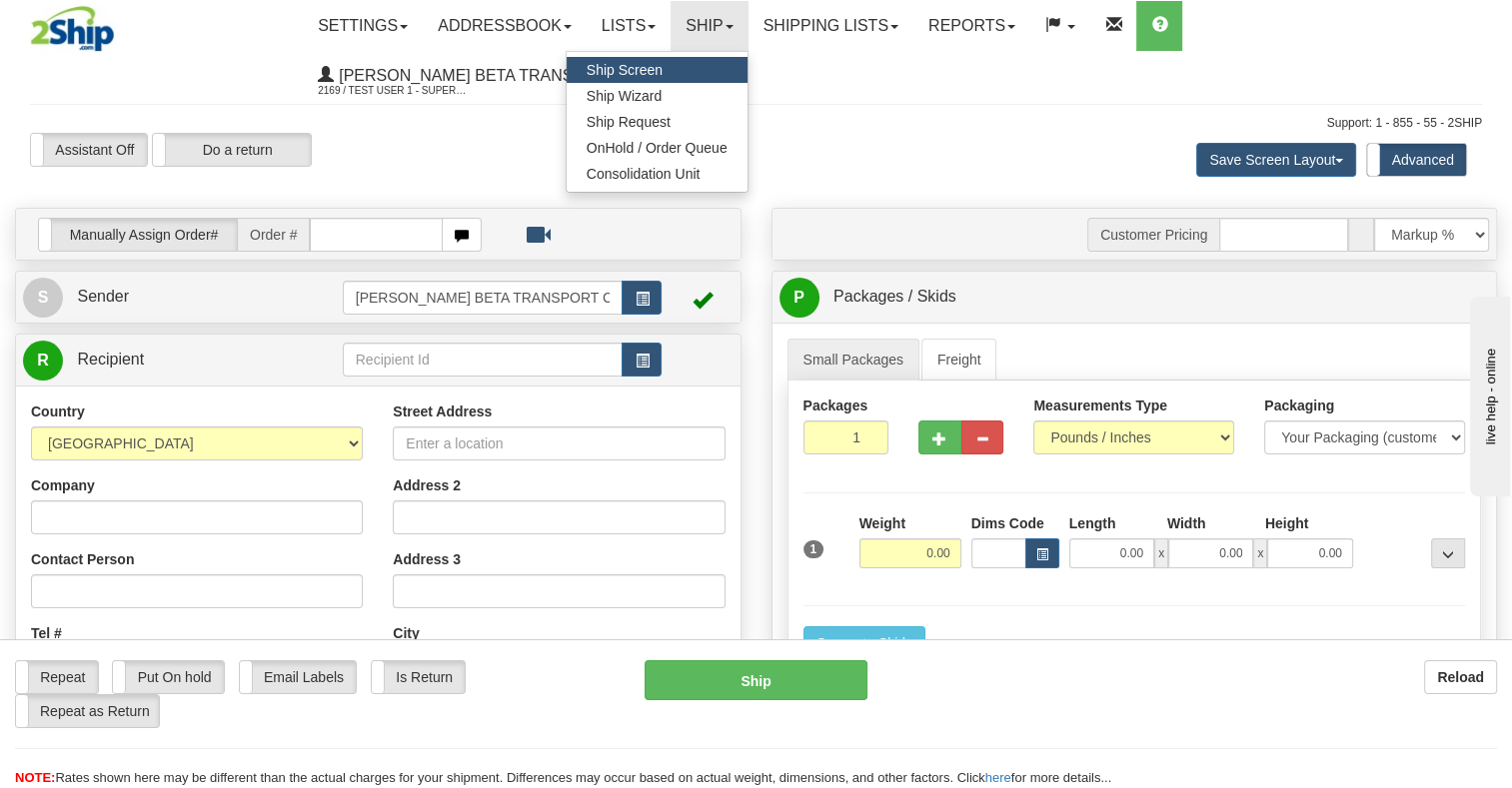 click on "Assistant On Assistant Off
Do a return Do a return
Previous
Next
Save Screen Layout
Save Layout
Reset to Default
Standard Advanced
×
Step 1: 44
Fields Defaults: 435
Get Orders: 11
Get Carriers: 26
Get List Of Carriers Of Ready By Time: 206
My Carrier Loading: 42
View Bags: 495
Loading Departments: 17
Total Spent: 1276
Total Time: 1284
Server Name: DEVELOPMENT-WEB
Warning
Ok" at bounding box center [756, 693] 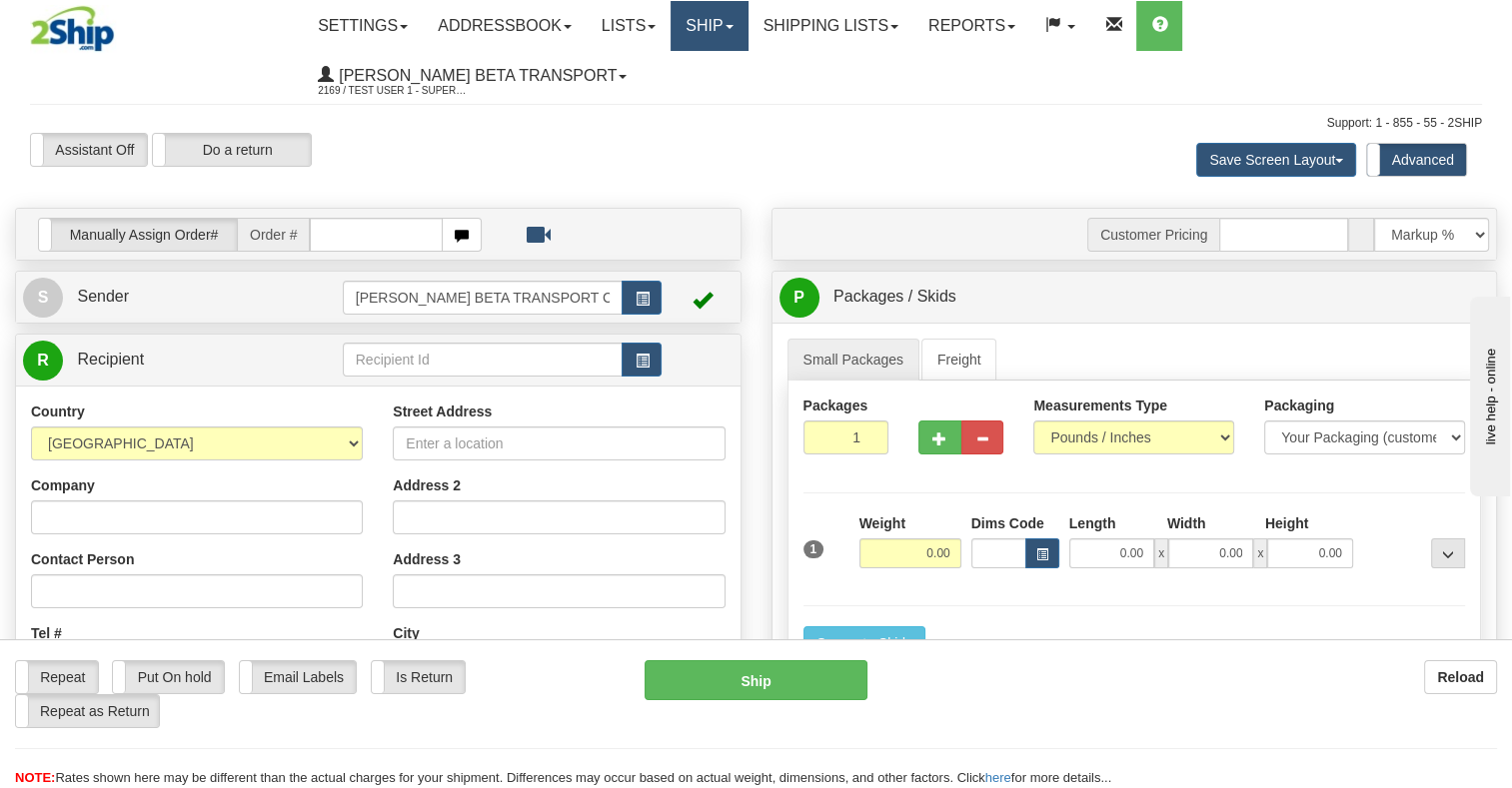click on "Ship" at bounding box center (709, 26) 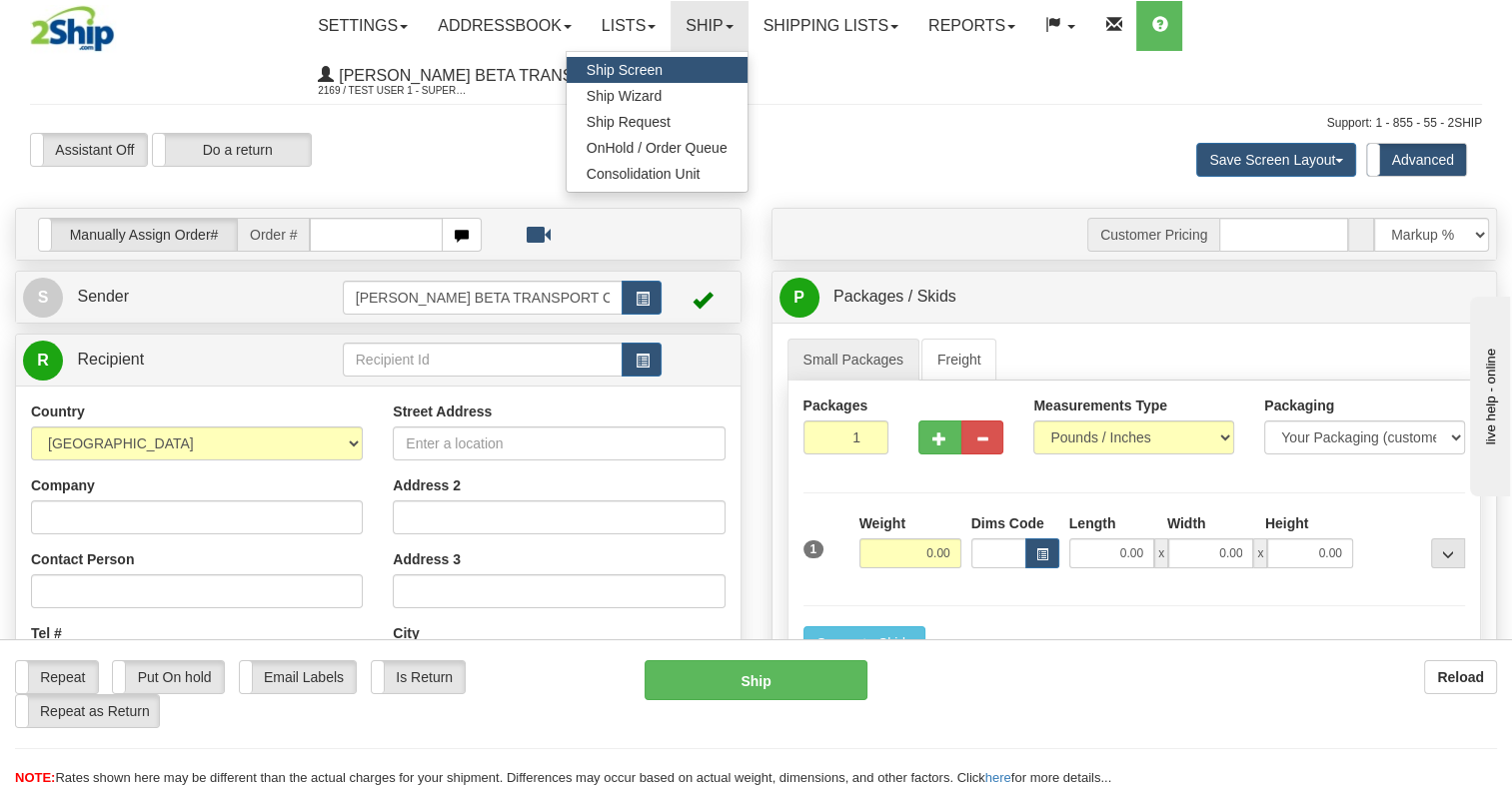 click on "Assistant On Assistant Off
Do a return Do a return
Previous
Next
Save Screen Layout
Save Layout
Reset to Default
Standard Advanced
×
Step 1: 44
Fields Defaults: 435
Get Orders: 11
Get Carriers: 26
Get List Of Carriers Of Ready By Time: 206
My Carrier Loading: 42
View Bags: 495
Loading Departments: 17
Total Spent: 1276
Total Time: 1284
Server Name: DEVELOPMENT-WEB
Warning
Ok" at bounding box center [756, 693] 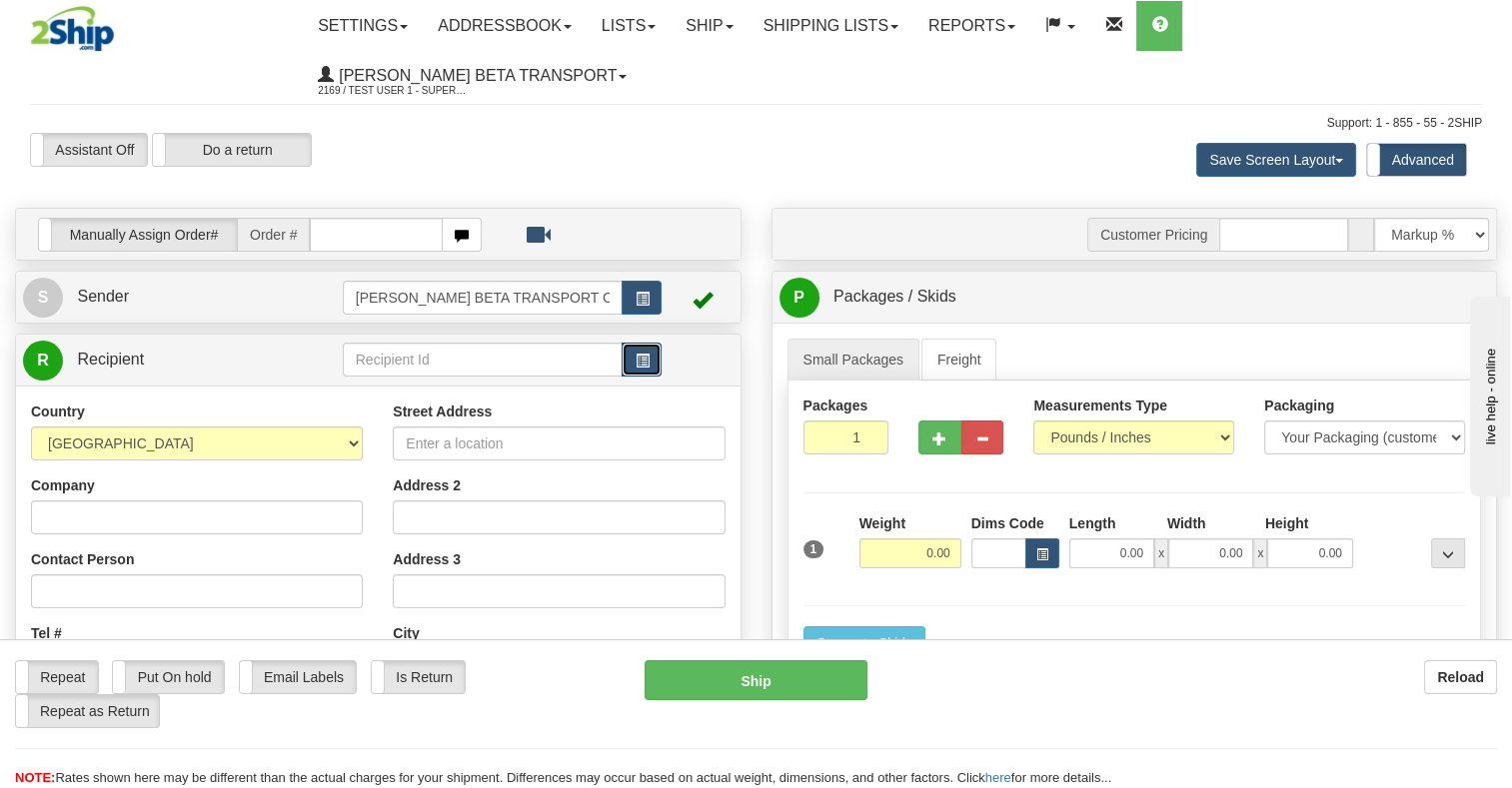 click at bounding box center (642, 360) 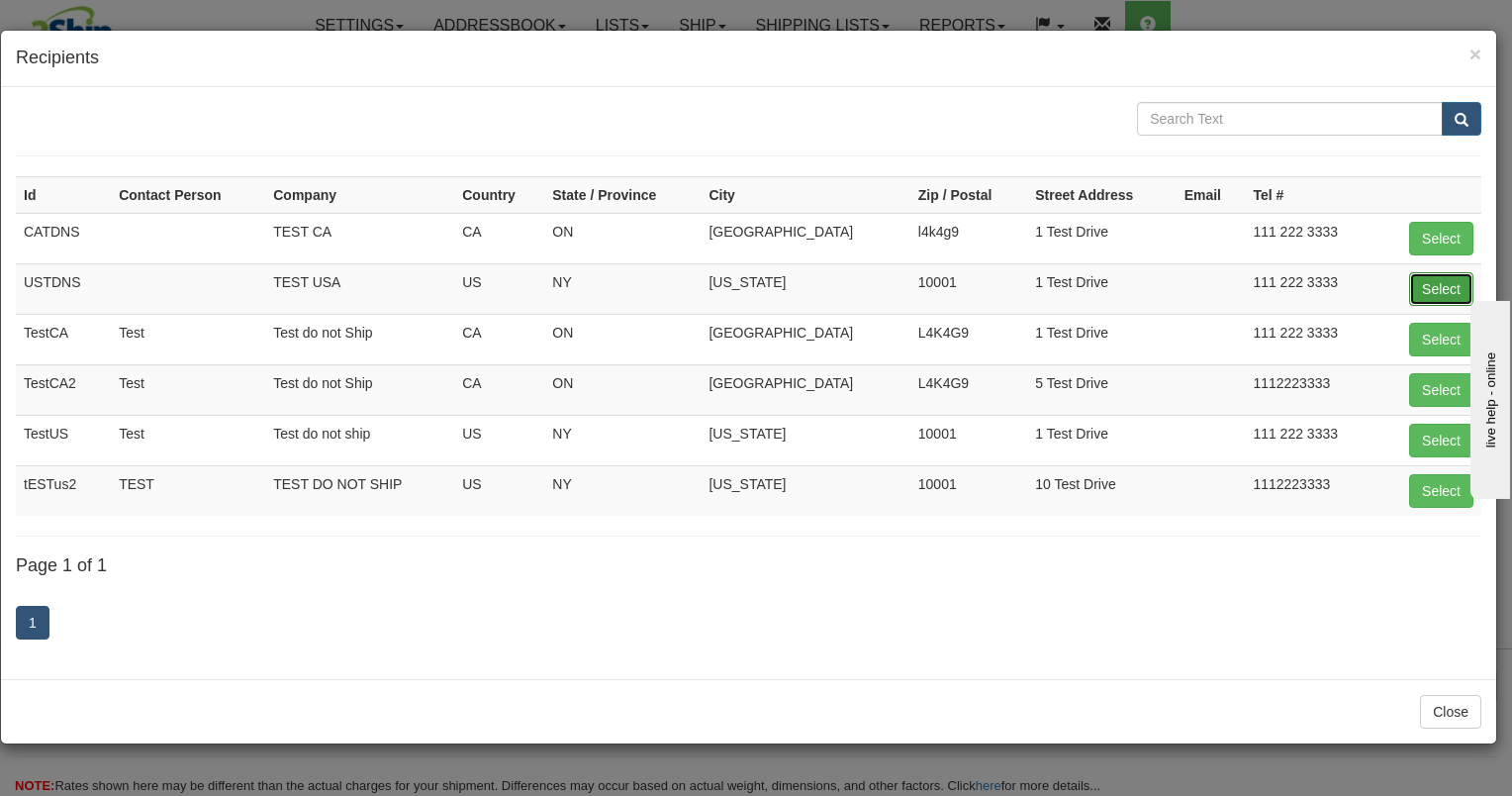 click on "Select" at bounding box center (1441, 289) 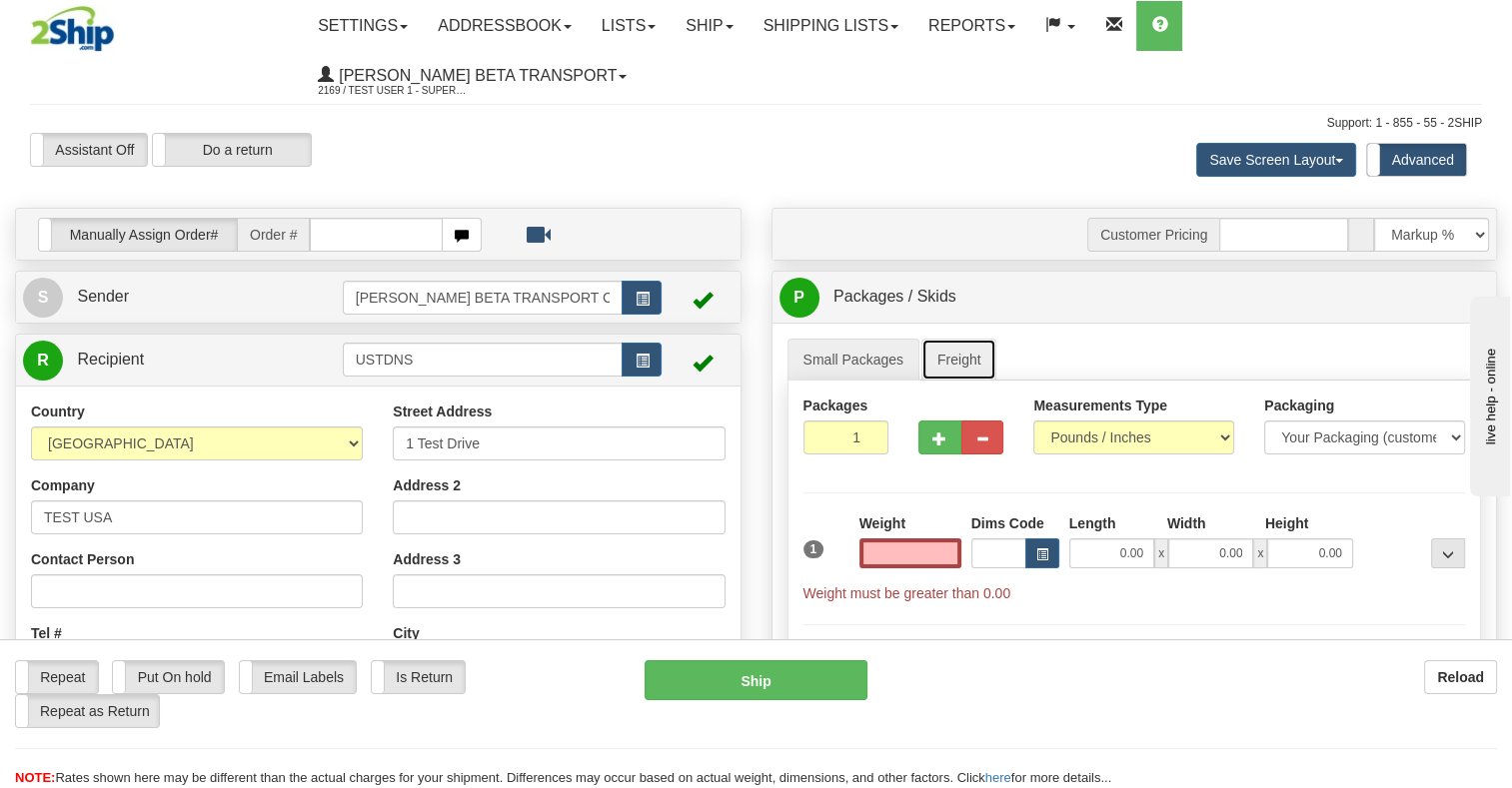 type on "0.00" 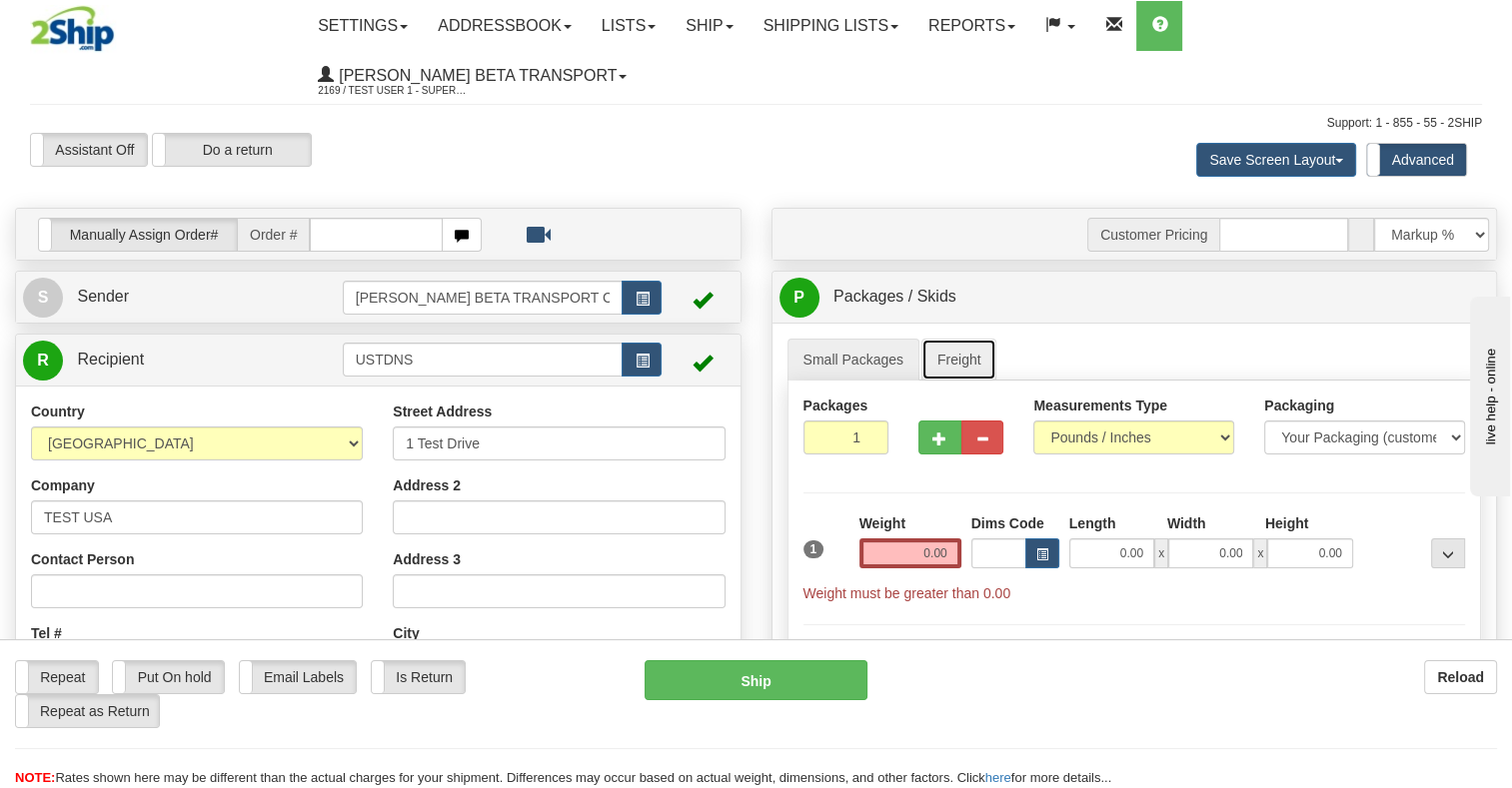 click on "Freight" at bounding box center (959, 360) 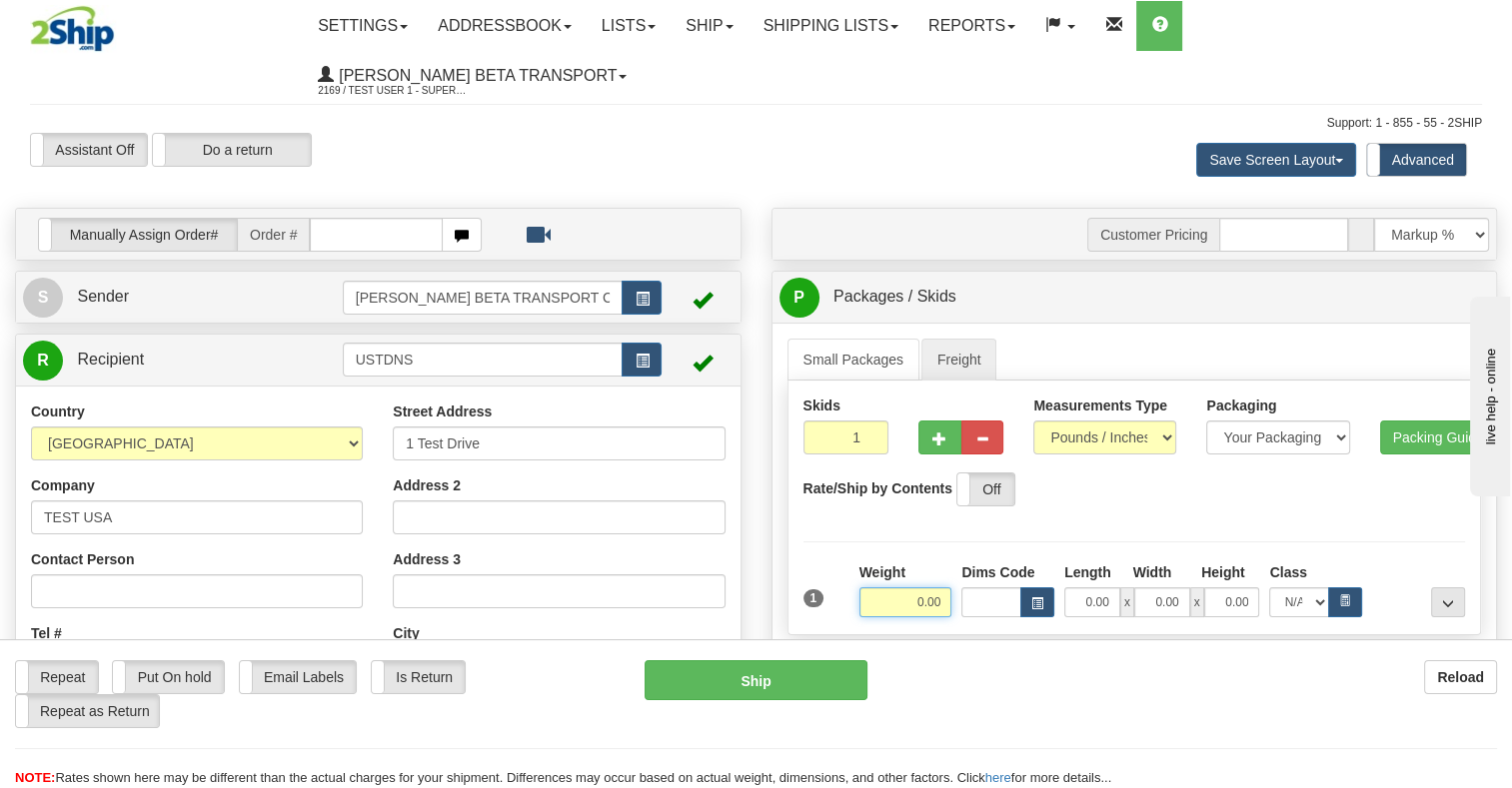 drag, startPoint x: 895, startPoint y: 551, endPoint x: 934, endPoint y: 558, distance: 39.623226 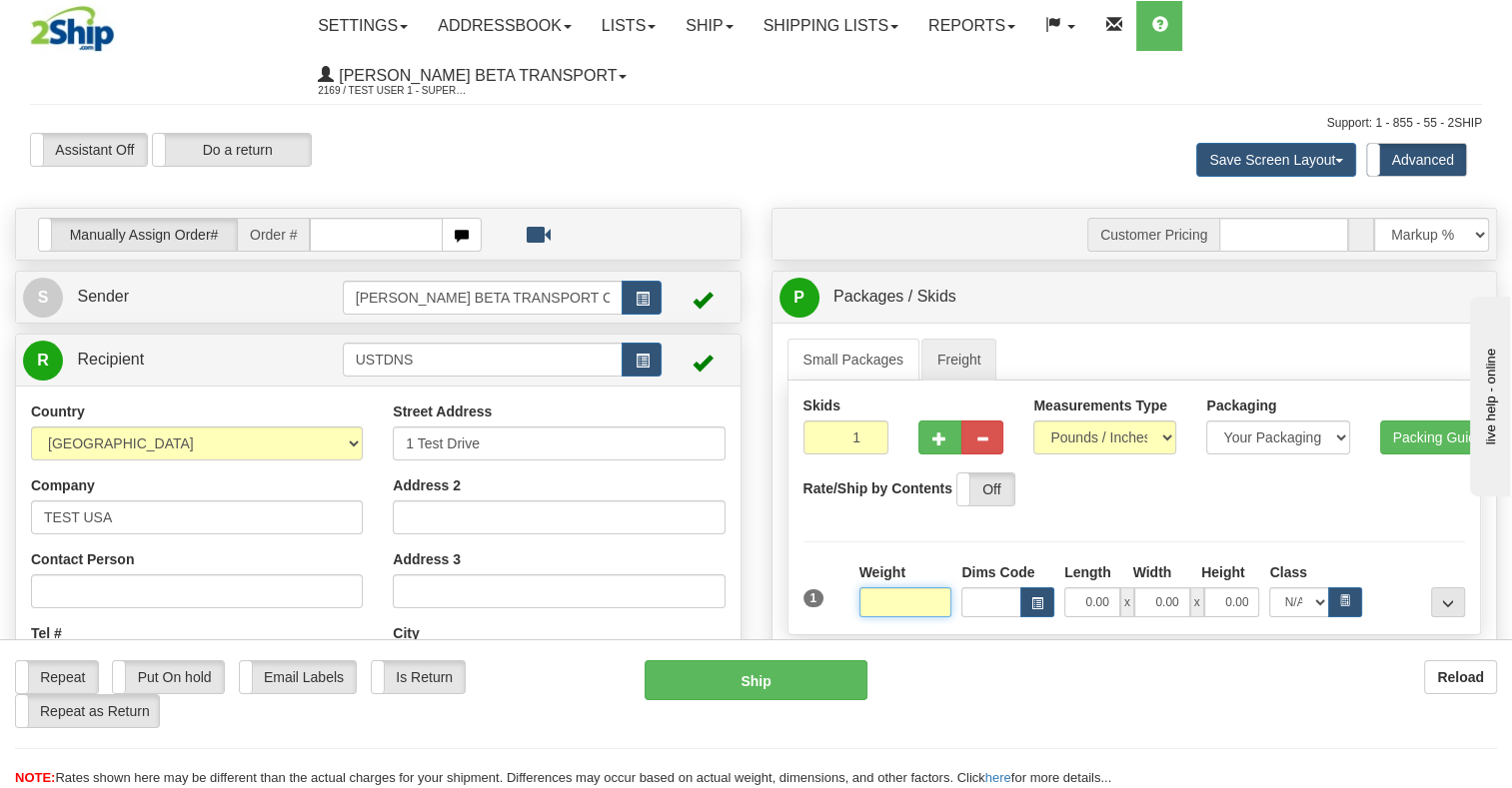 click on "Weight" at bounding box center (905, 589) 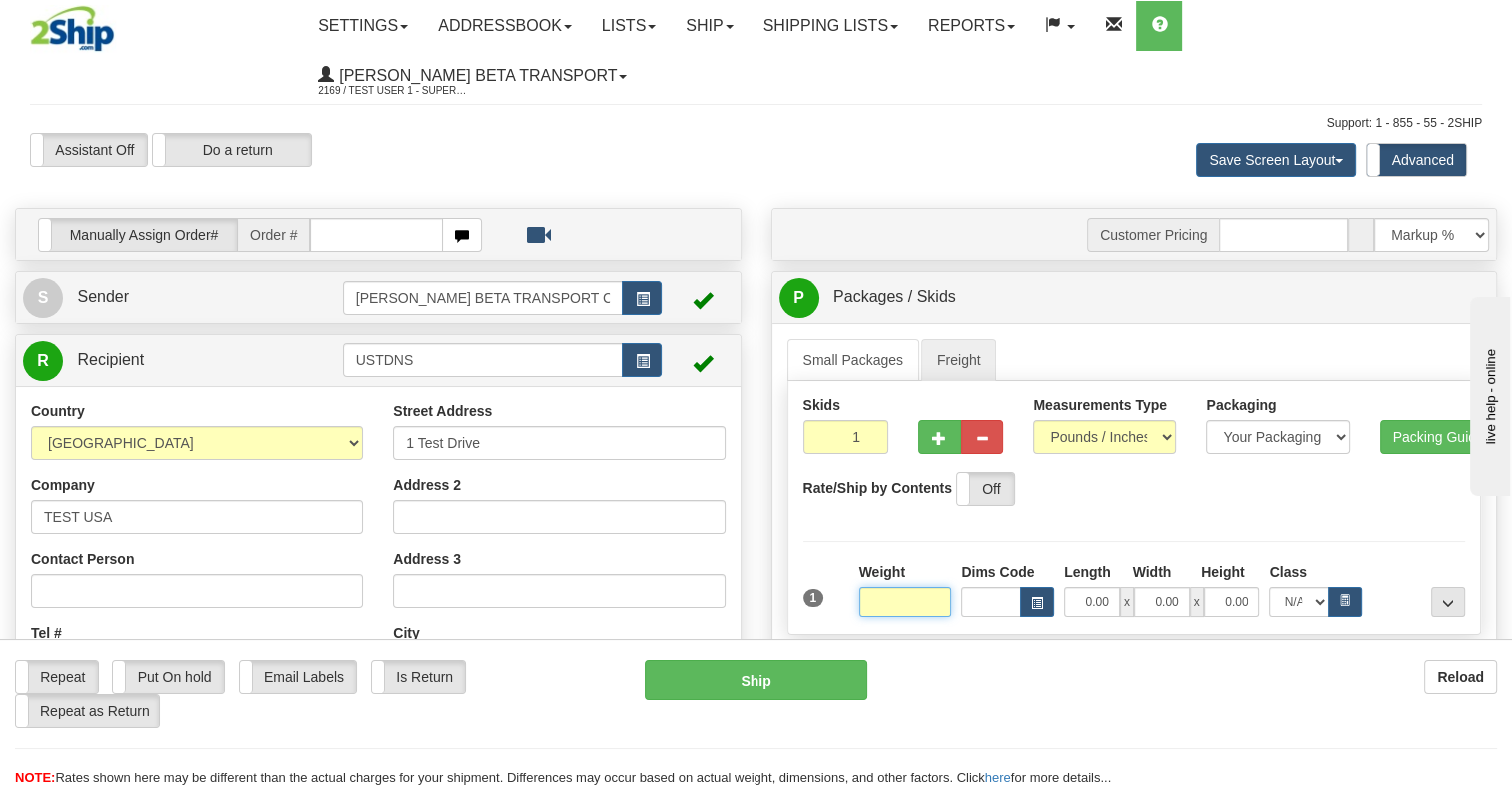 click at bounding box center (905, 602) 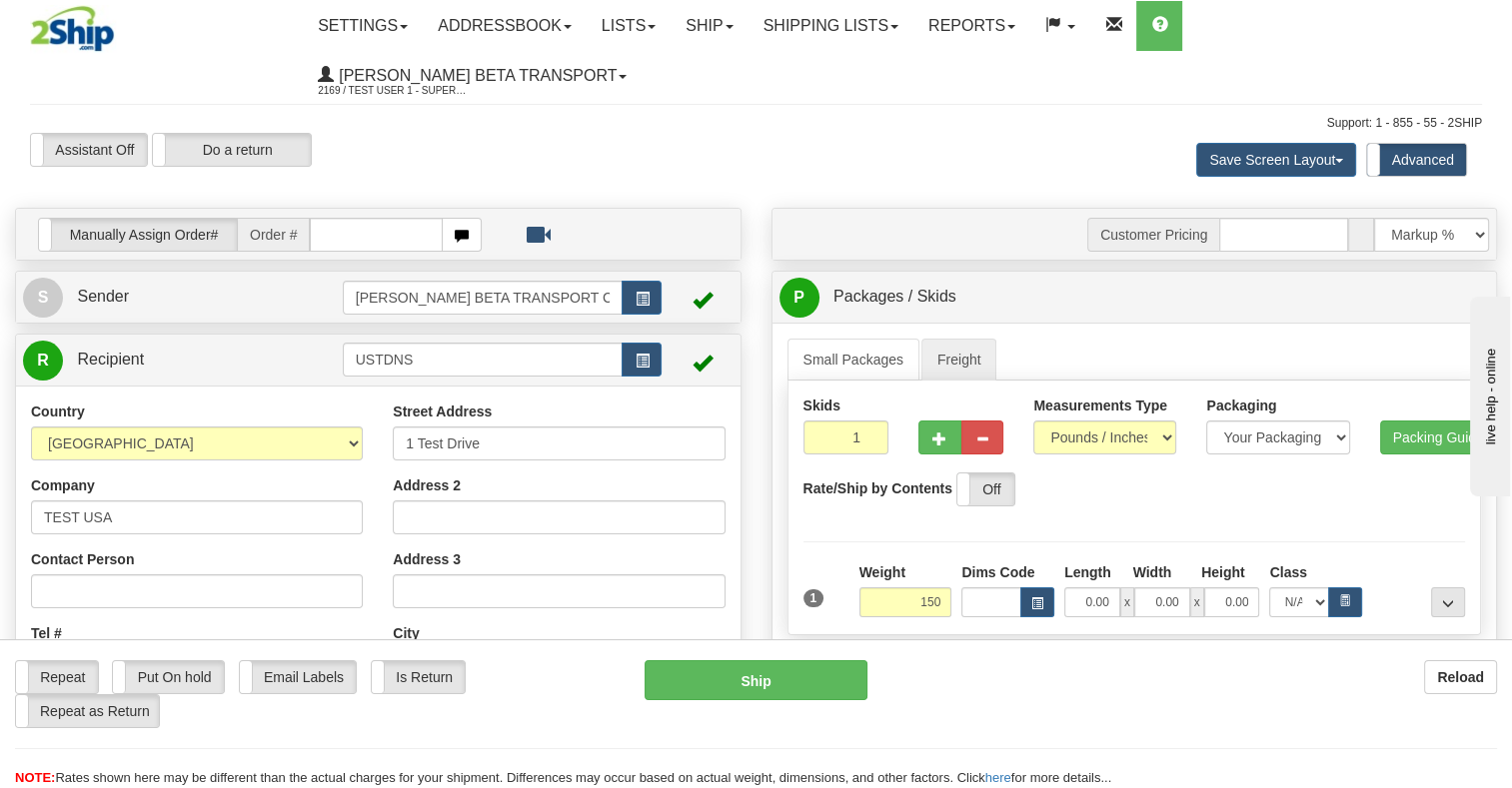 type on "150.00" 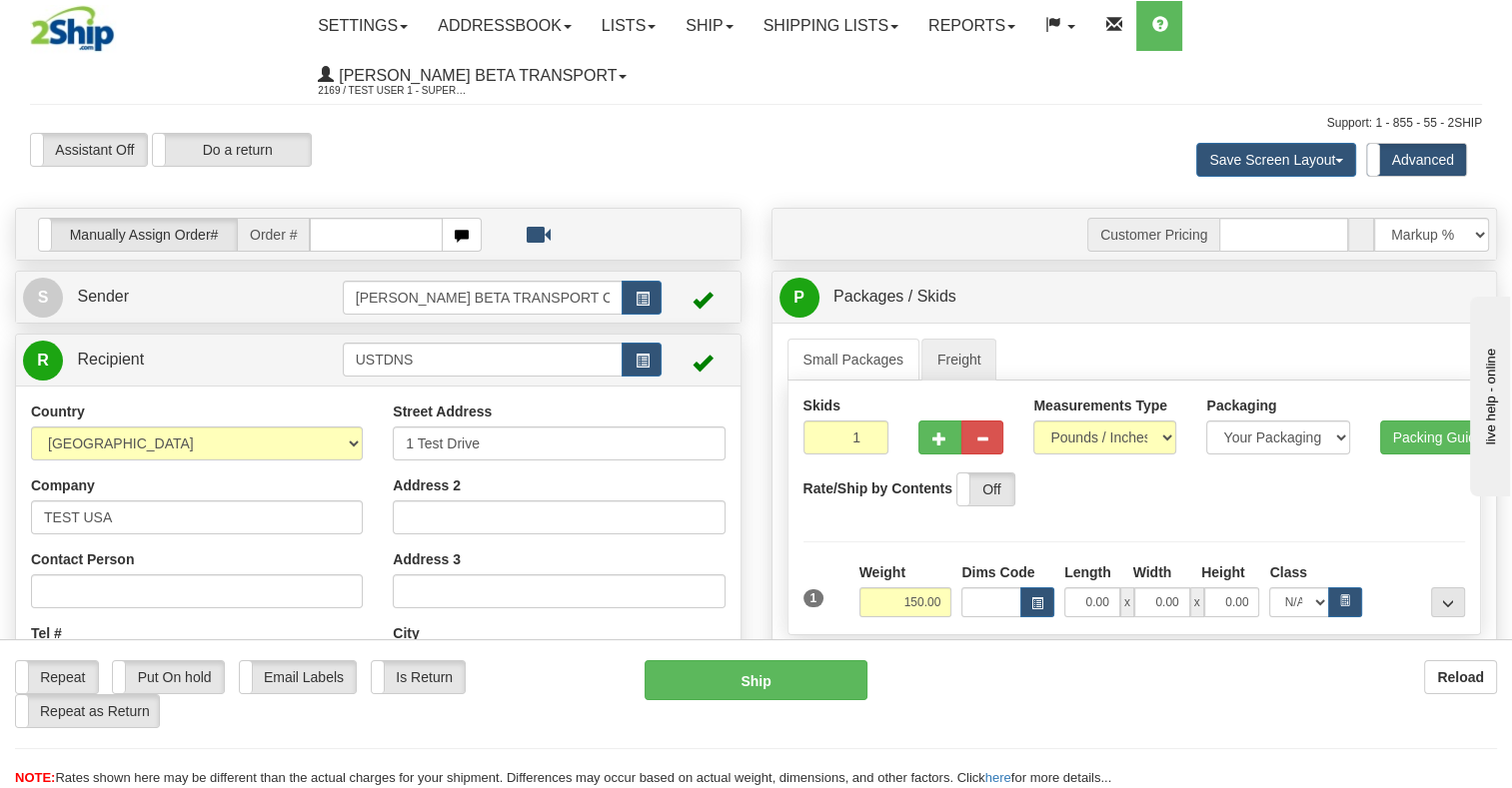 click on "Skids
1
1" at bounding box center [1134, 507] 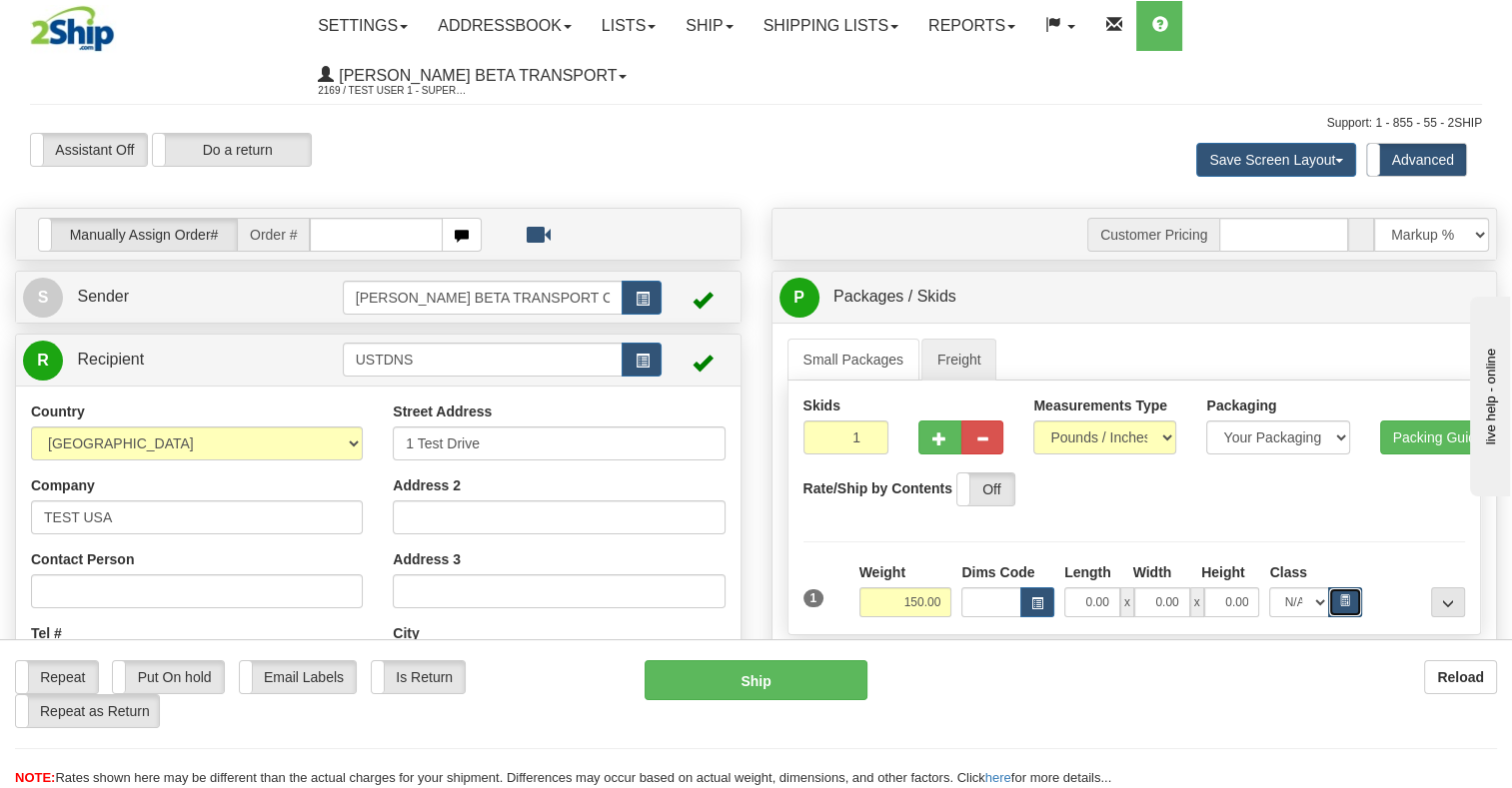 click at bounding box center [1345, 602] 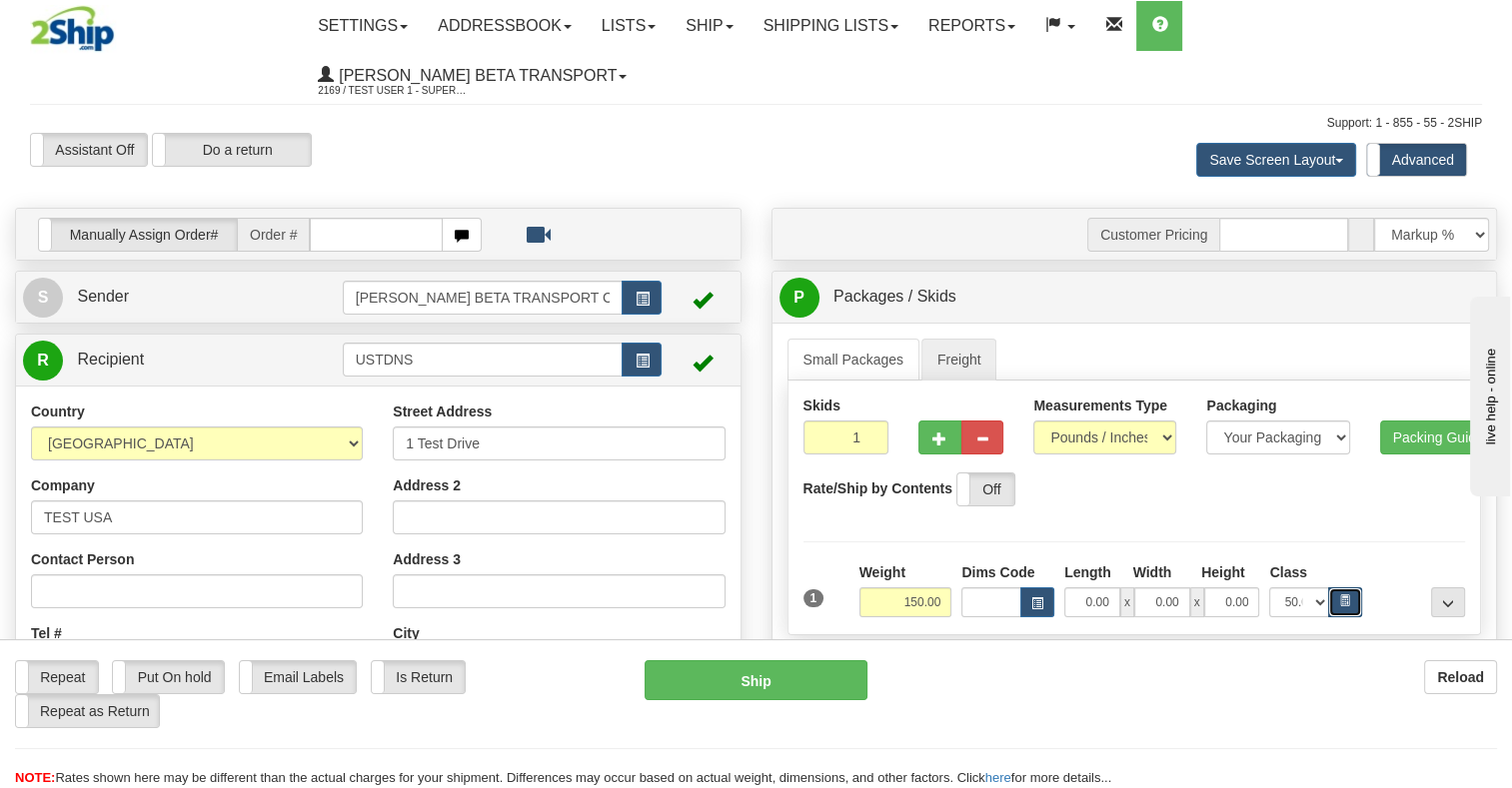 click at bounding box center (1345, 602) 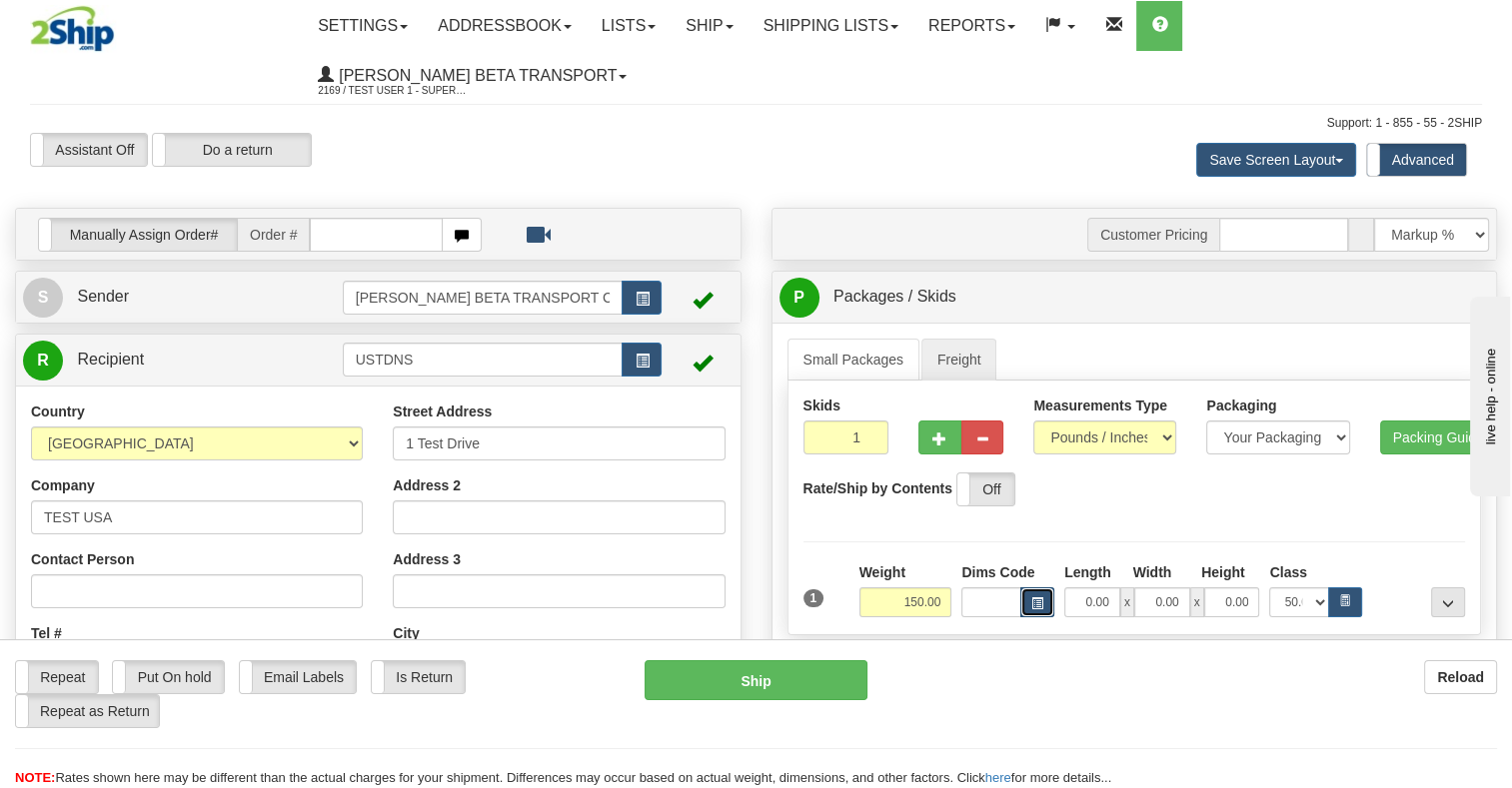 click at bounding box center (1037, 603) 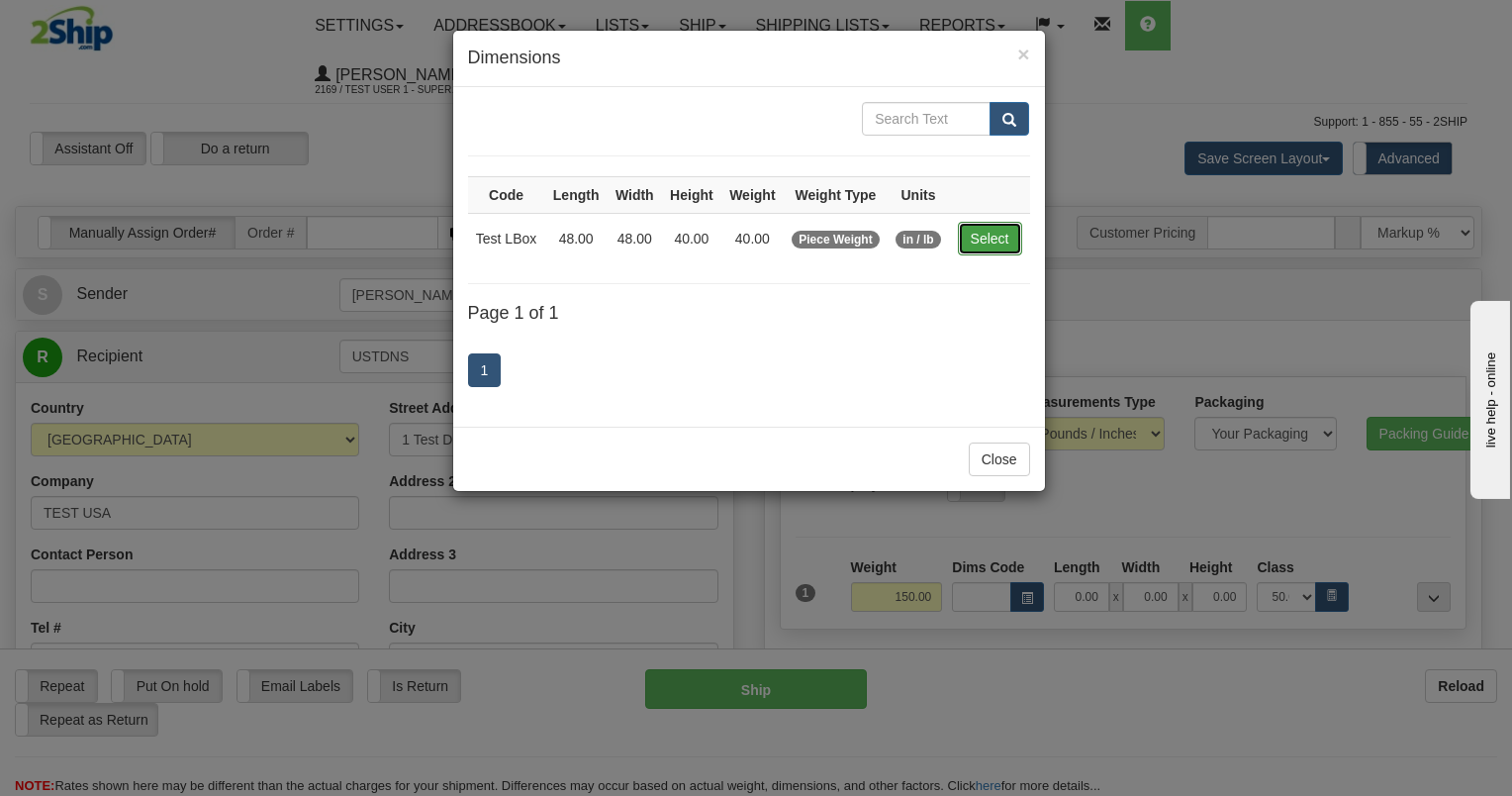 click on "Select" at bounding box center (990, 239) 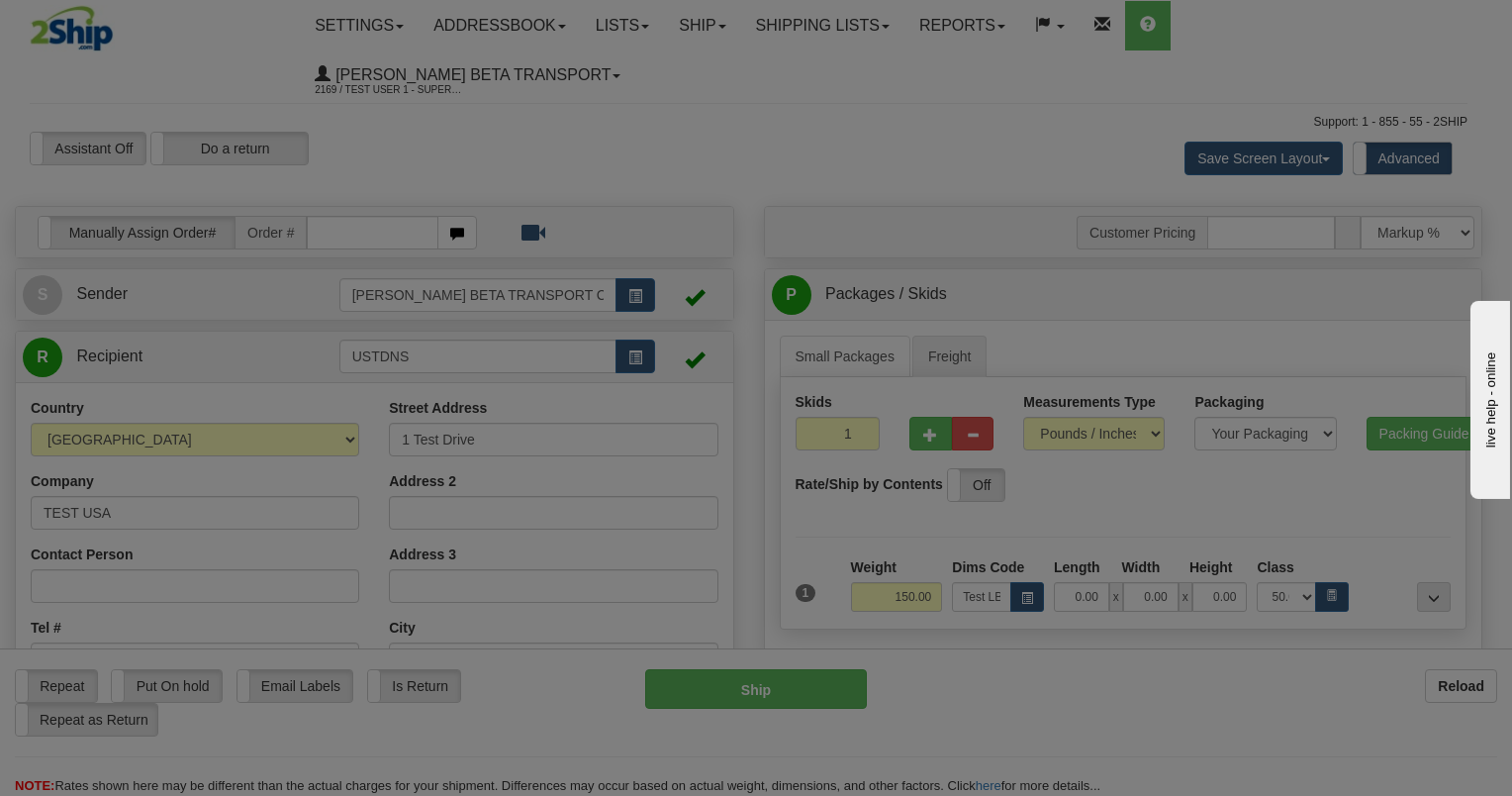 type on "40.00" 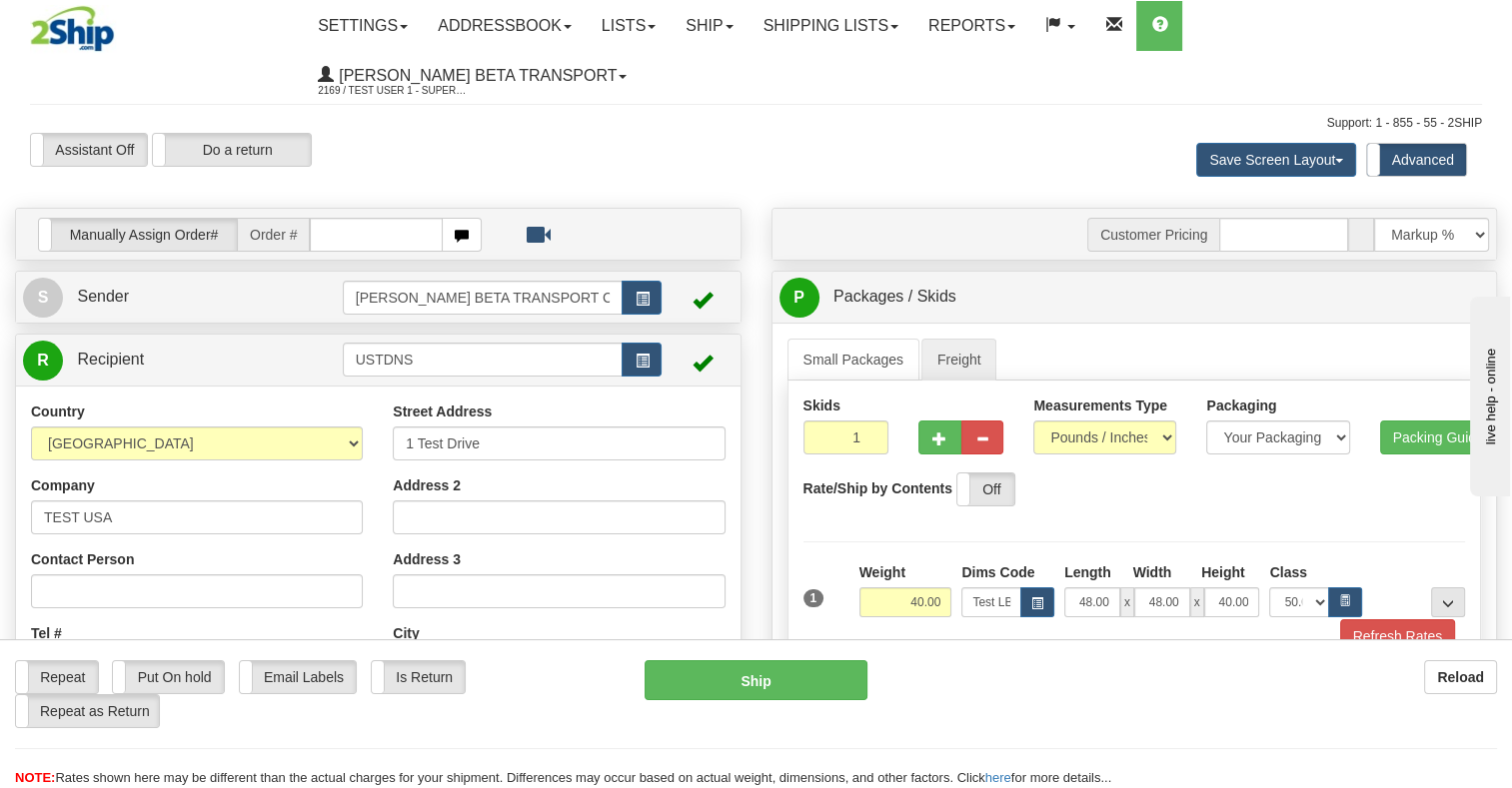 click on "Skids
1
1" at bounding box center (1134, 524) 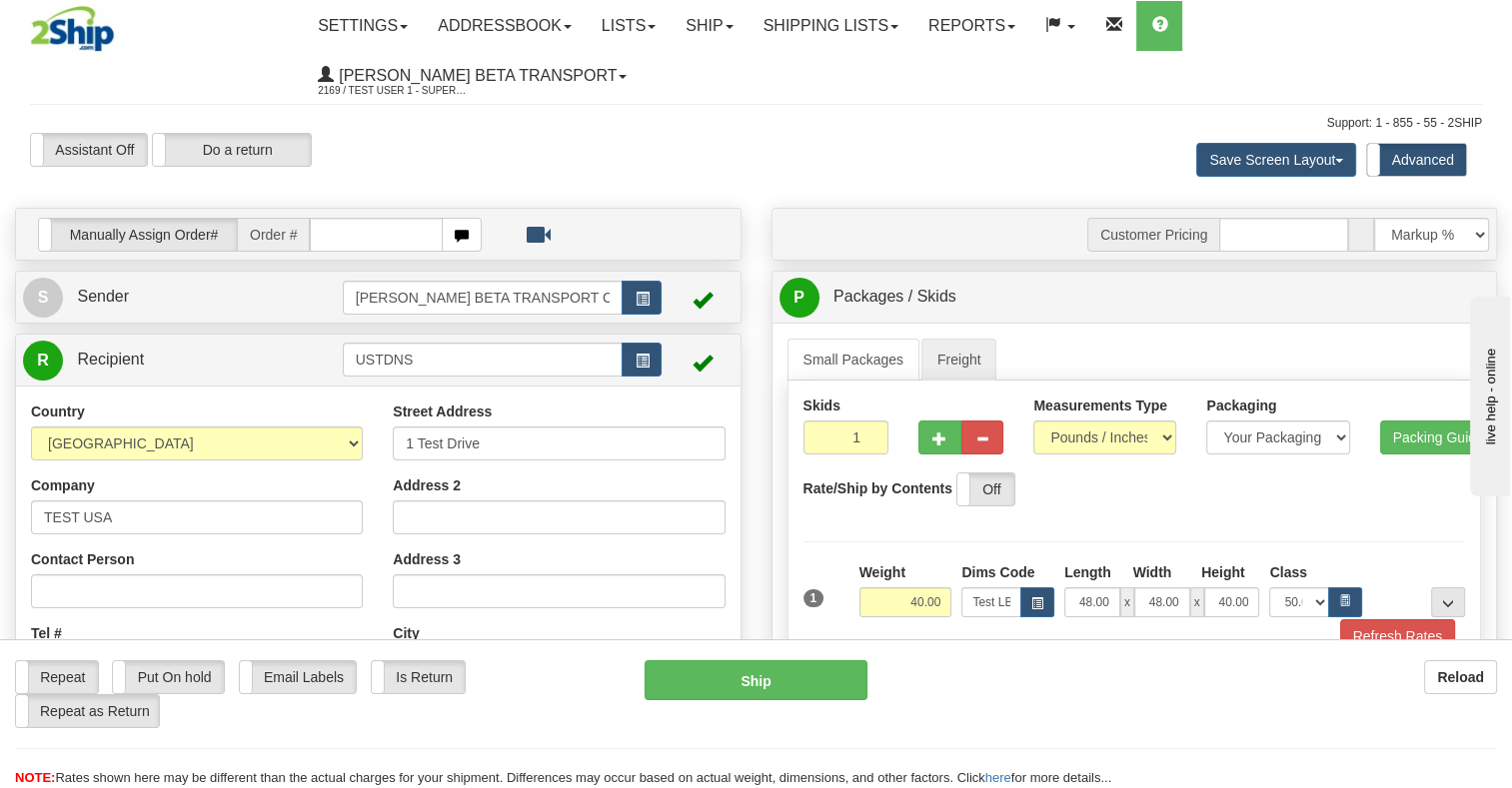 click on "Rate/Ship by Contents
On Off" at bounding box center [1134, 489] 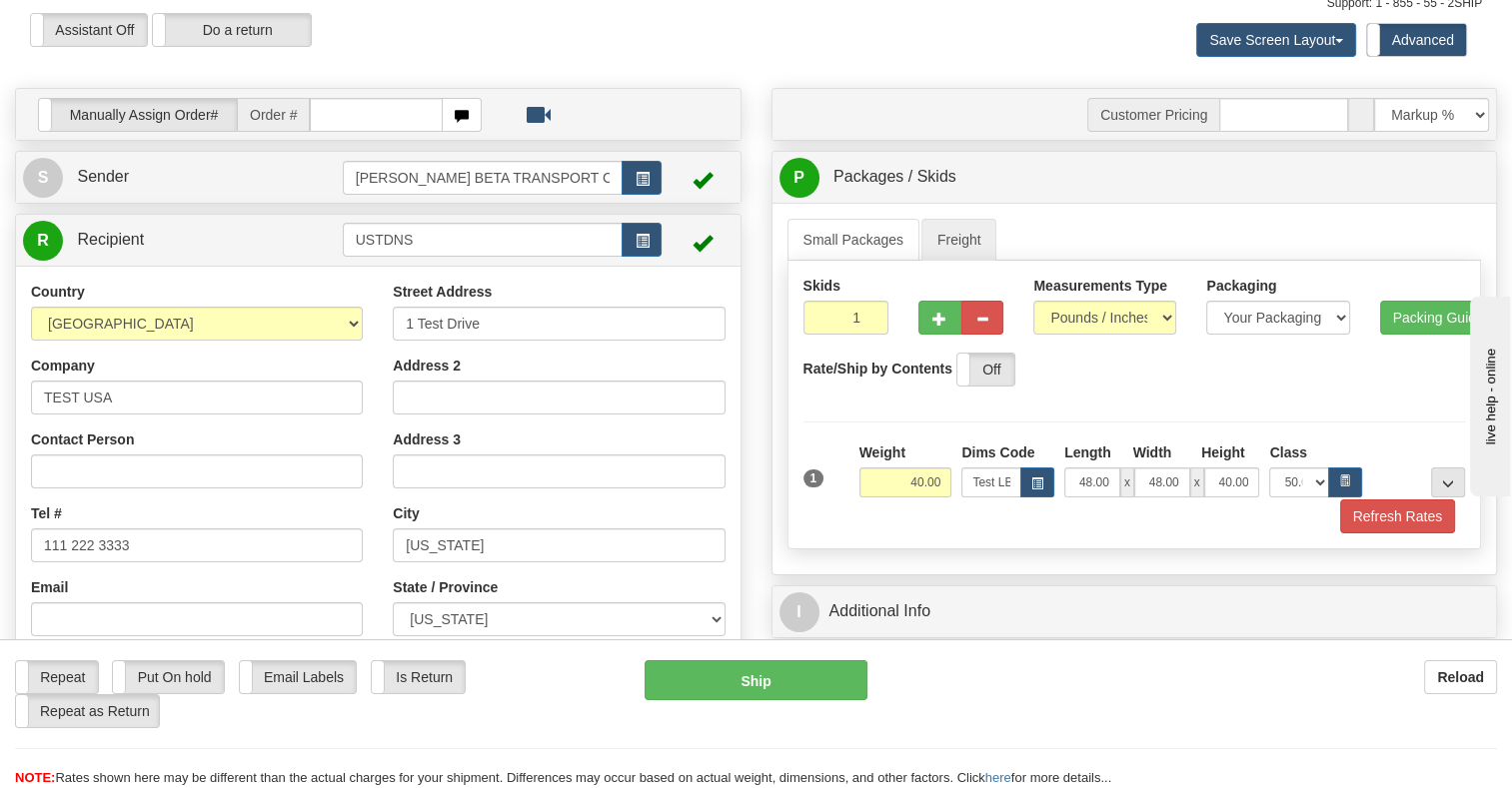 scroll, scrollTop: 399, scrollLeft: 0, axis: vertical 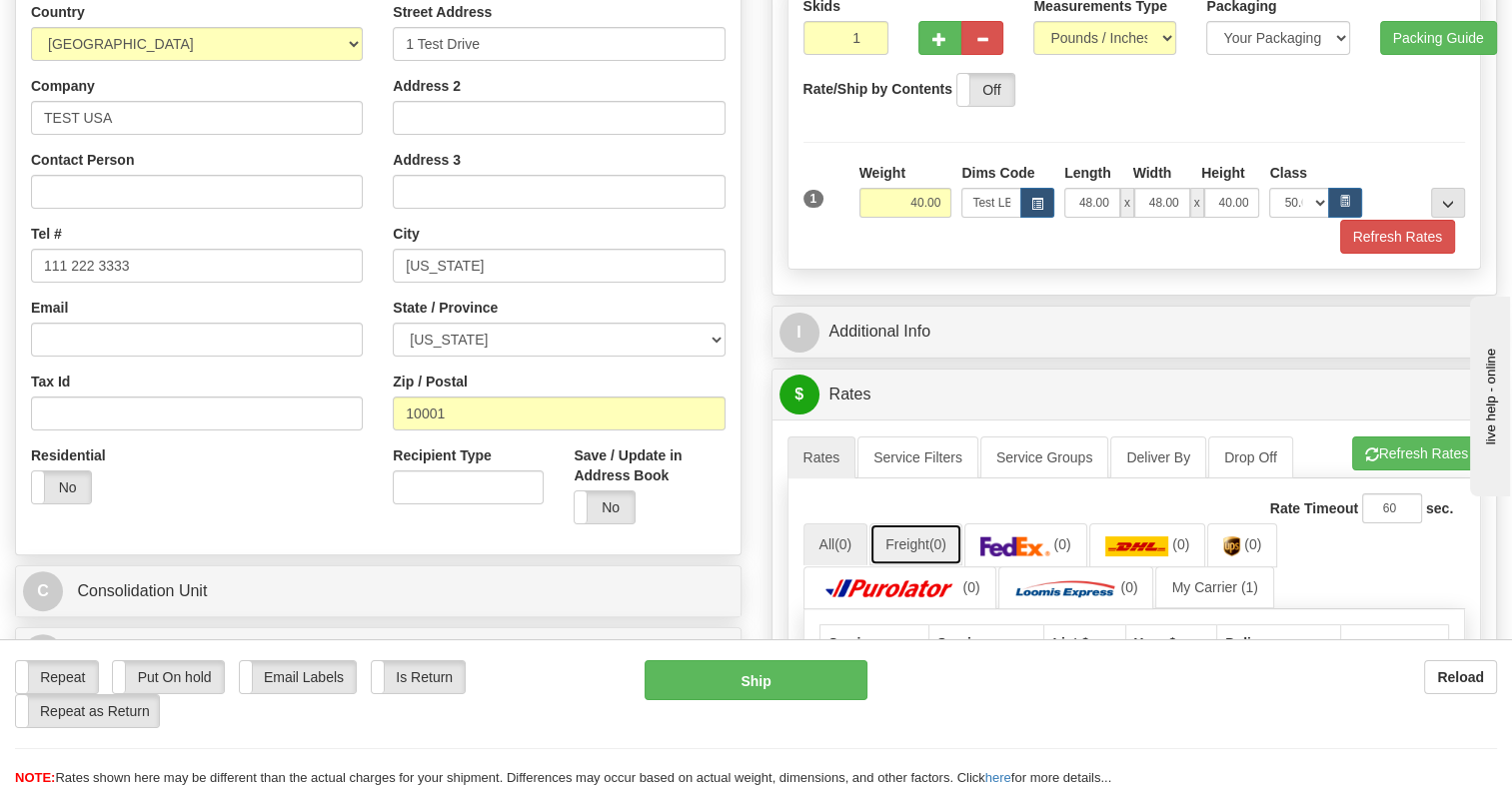 click on "Freight  (0)" at bounding box center [915, 544] 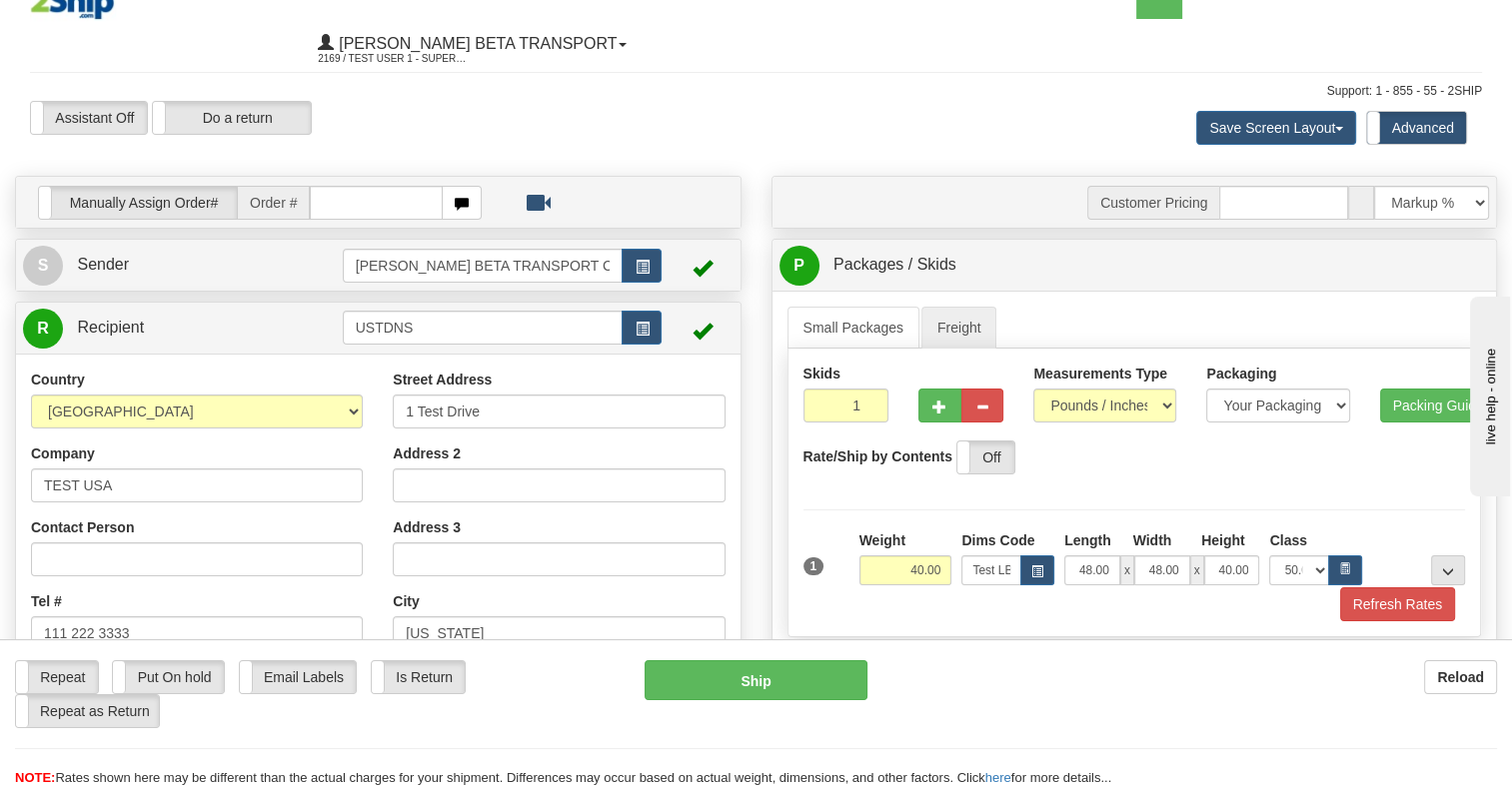 scroll, scrollTop: 0, scrollLeft: 0, axis: both 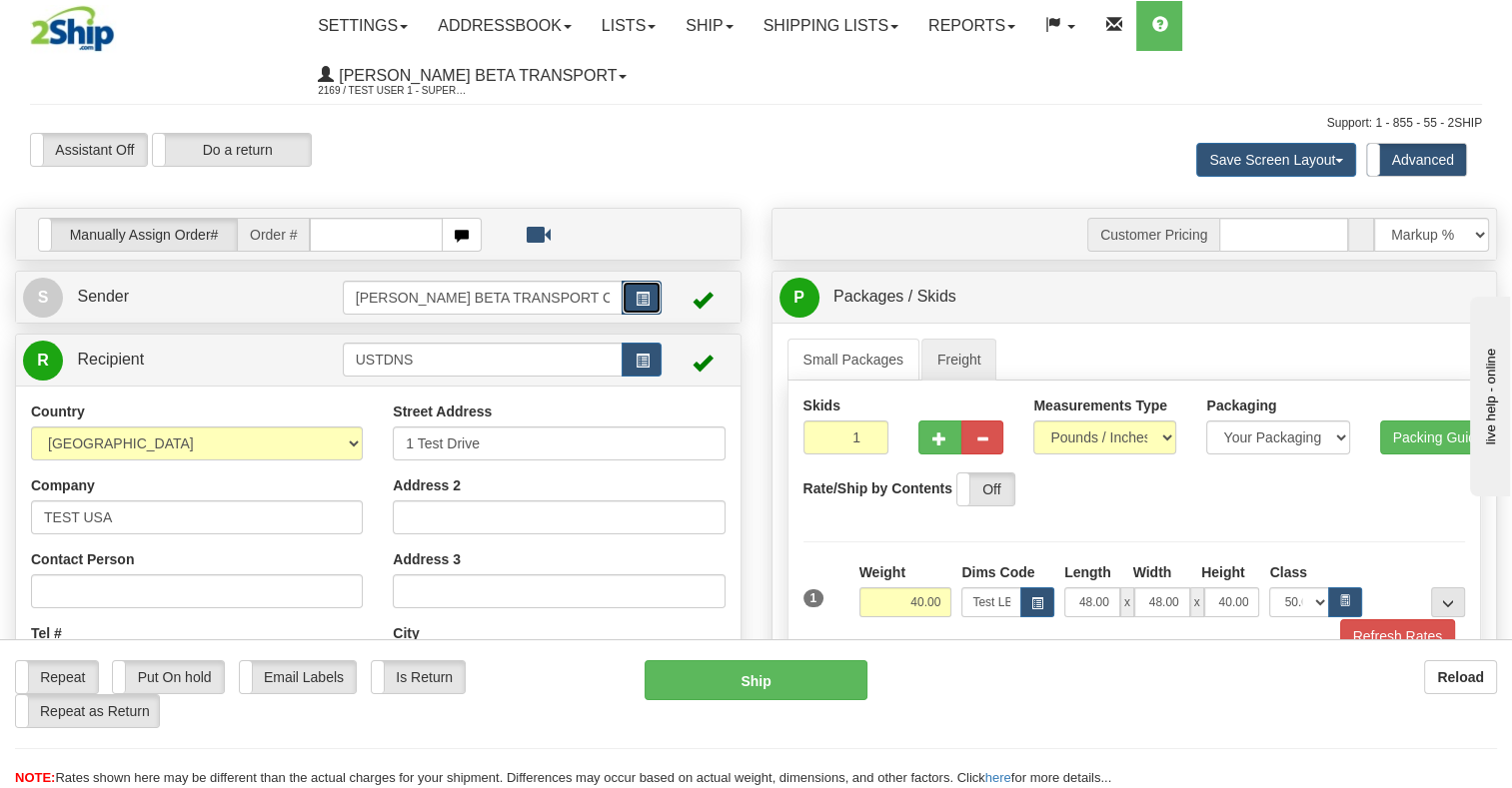 click at bounding box center [642, 298] 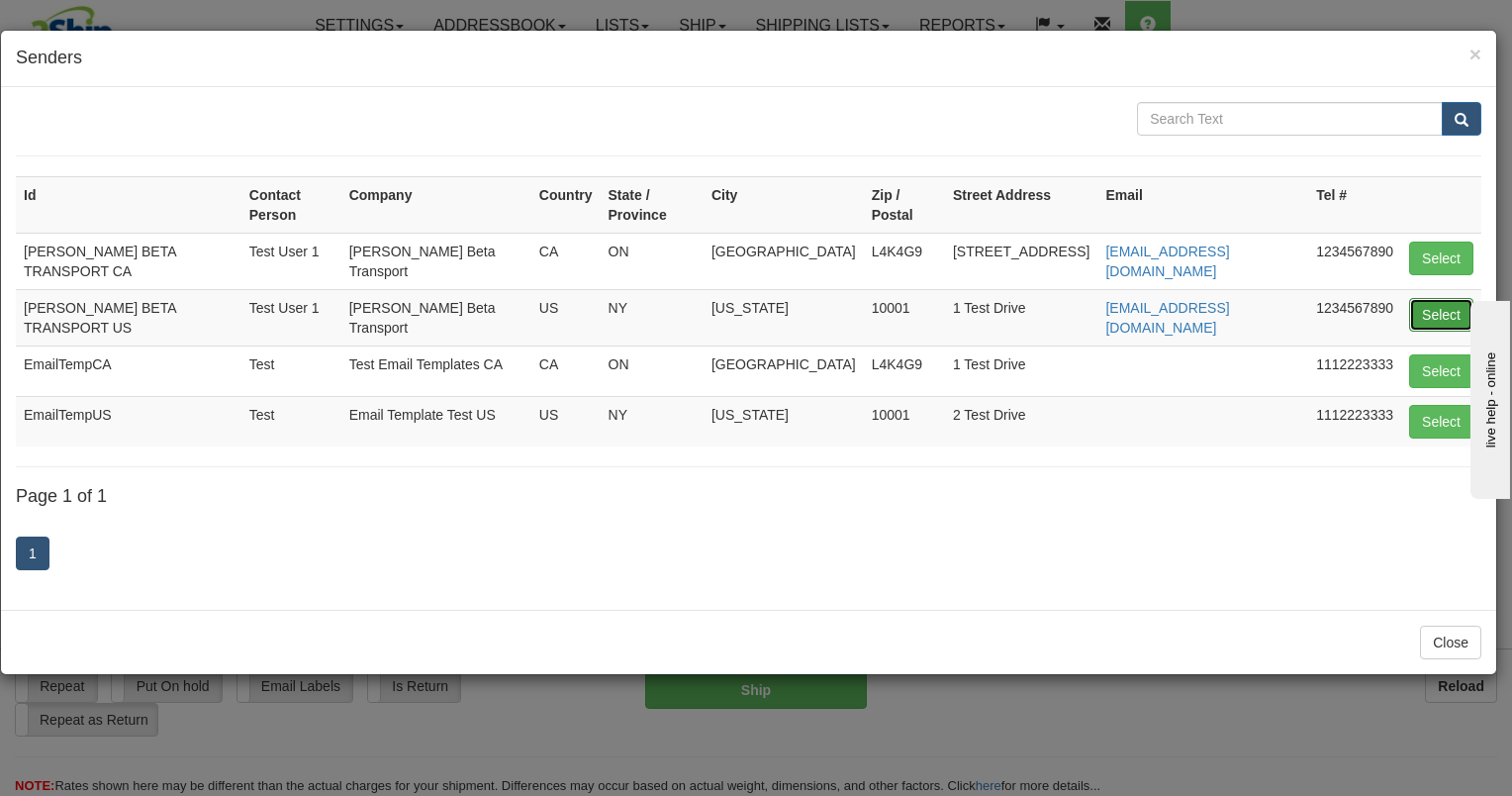 click on "Select" at bounding box center (1441, 315) 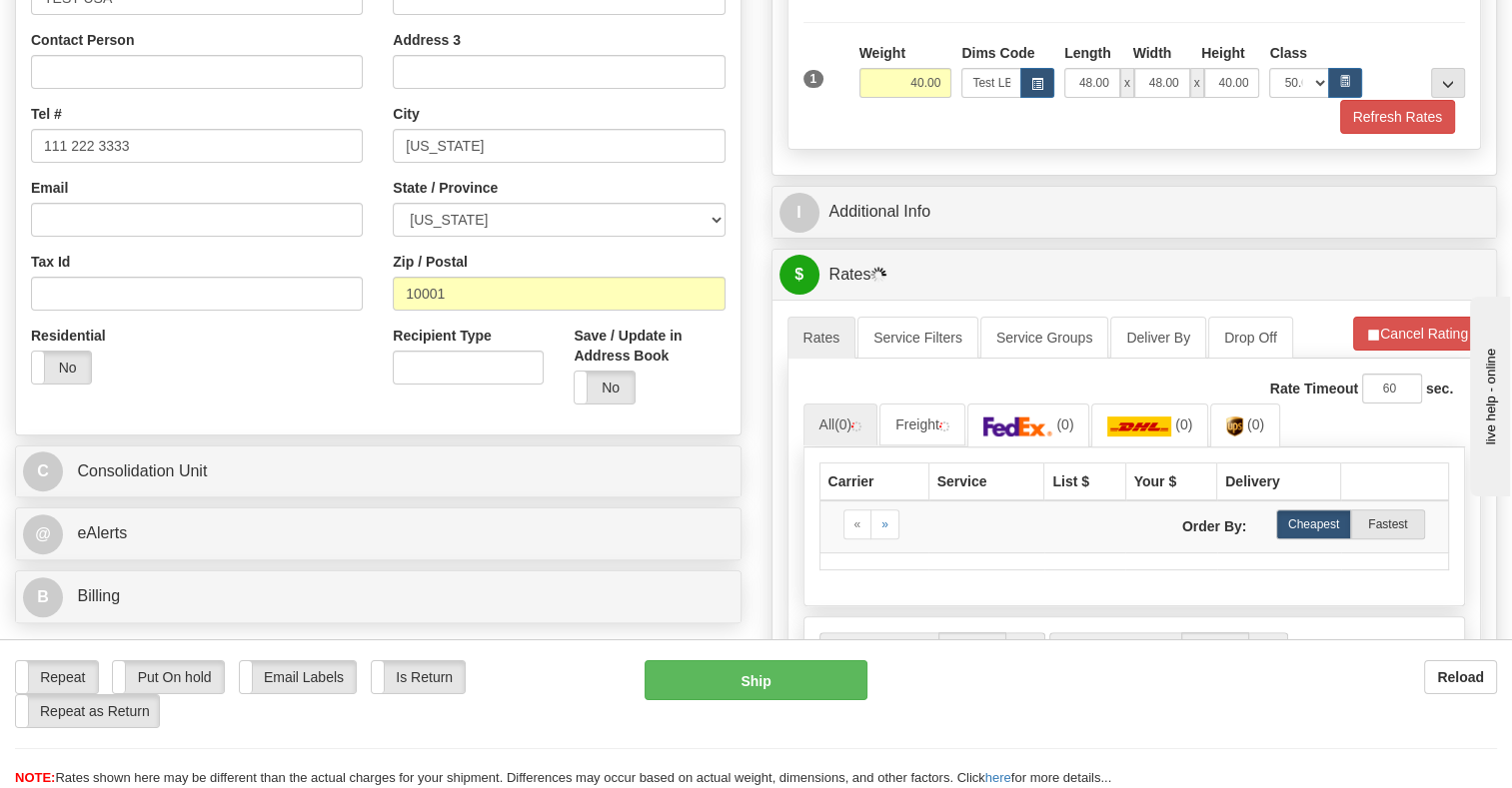 scroll, scrollTop: 599, scrollLeft: 0, axis: vertical 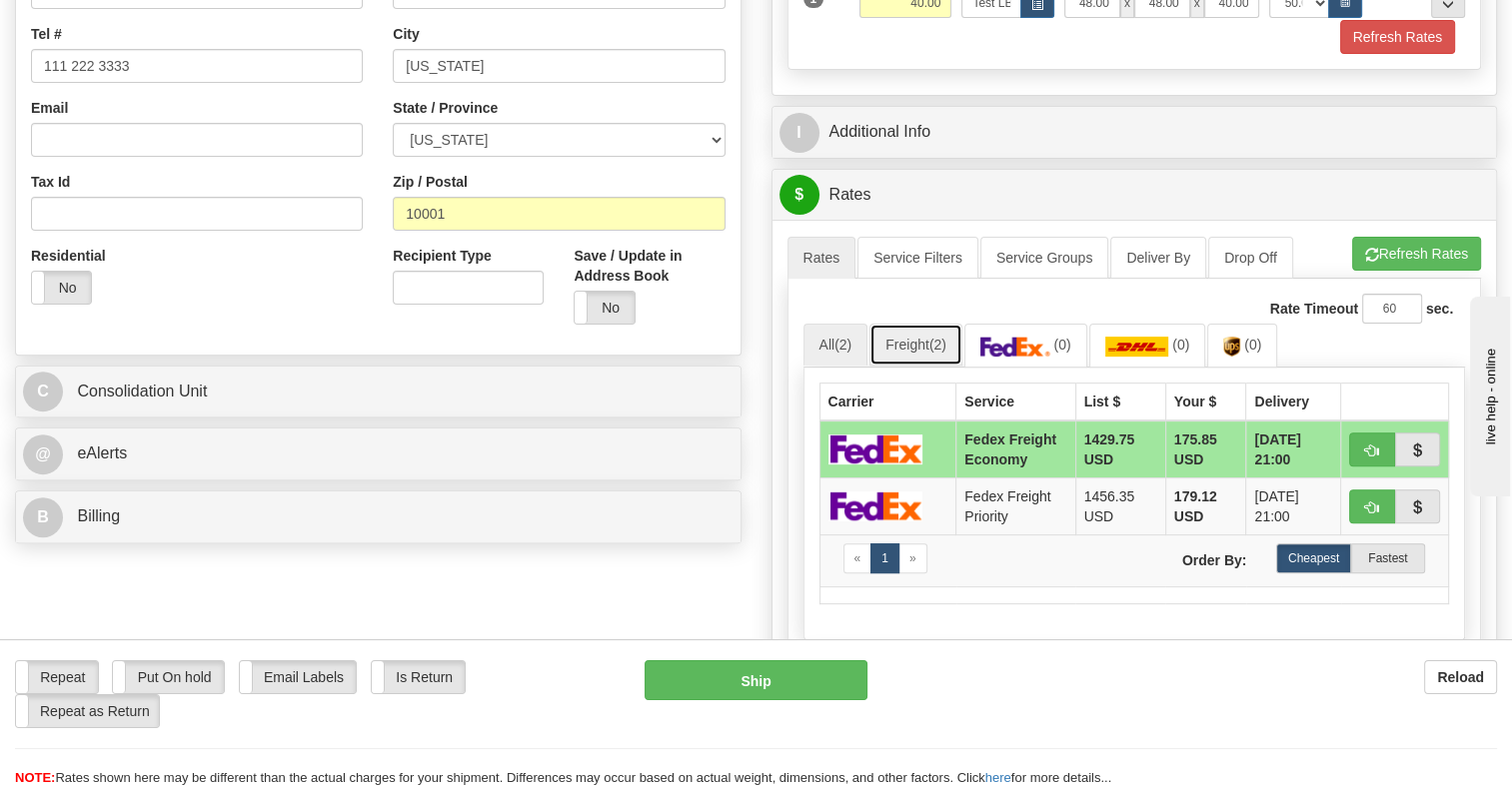 click on "Freight  (2)" at bounding box center [915, 345] 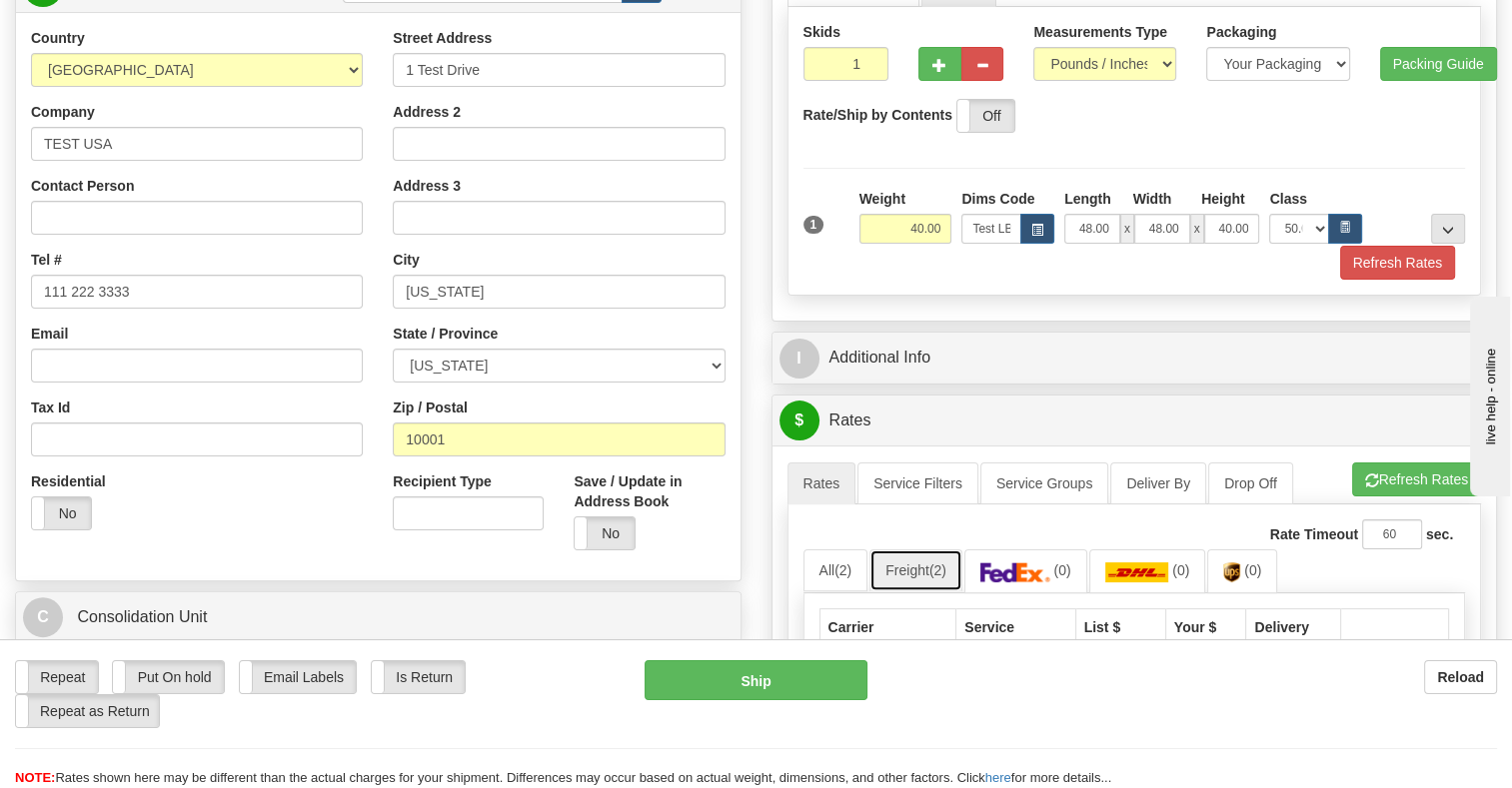 scroll, scrollTop: 699, scrollLeft: 0, axis: vertical 